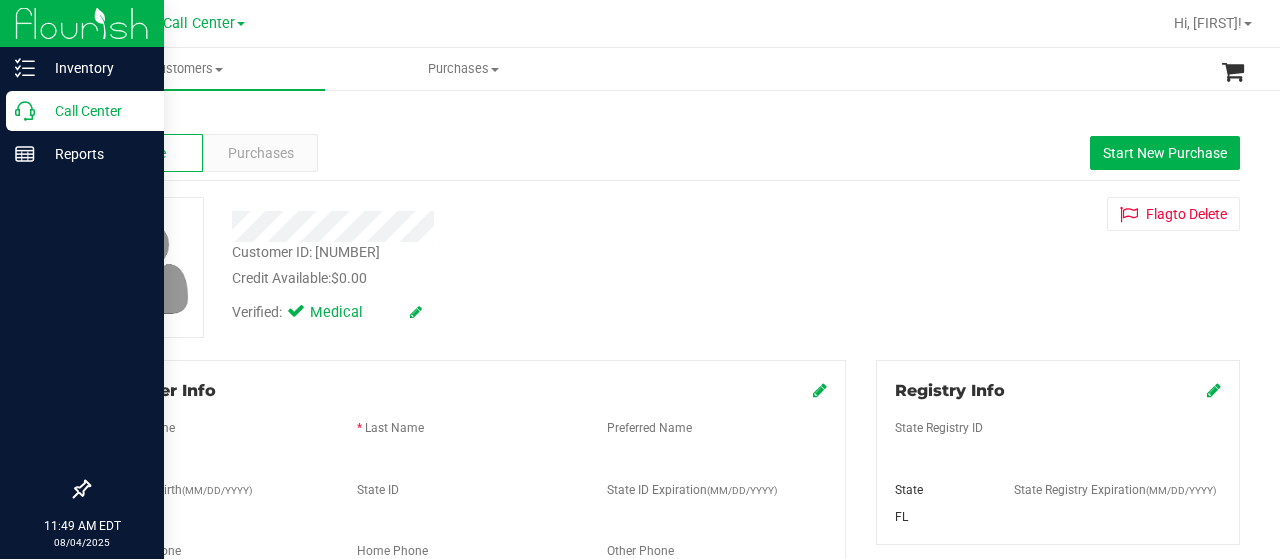 scroll, scrollTop: 0, scrollLeft: 0, axis: both 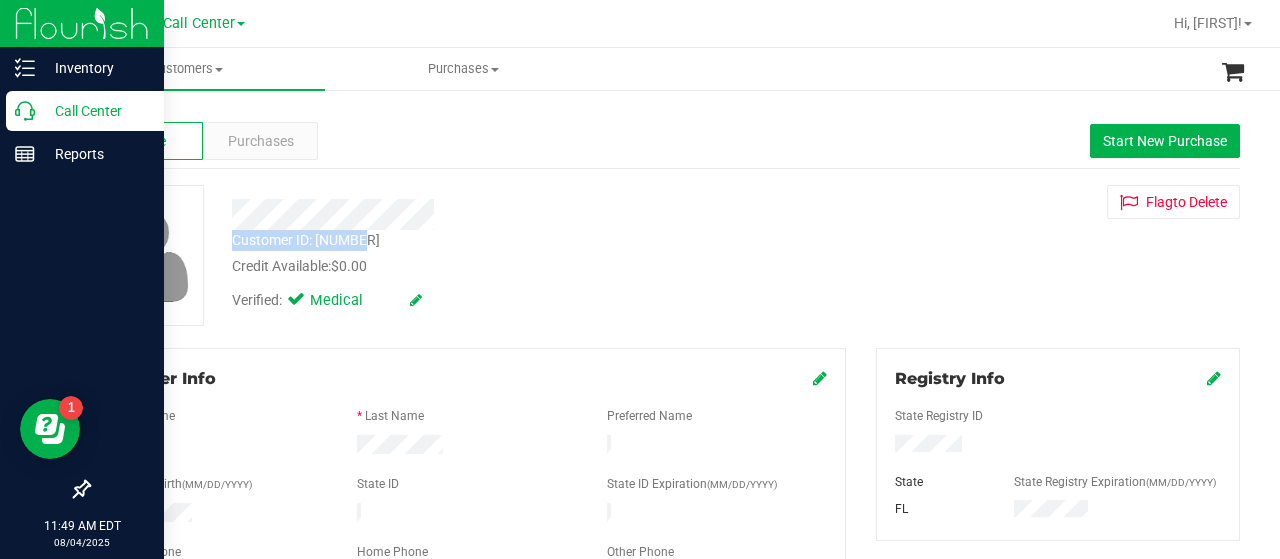 click on "Call Center" at bounding box center [85, 111] 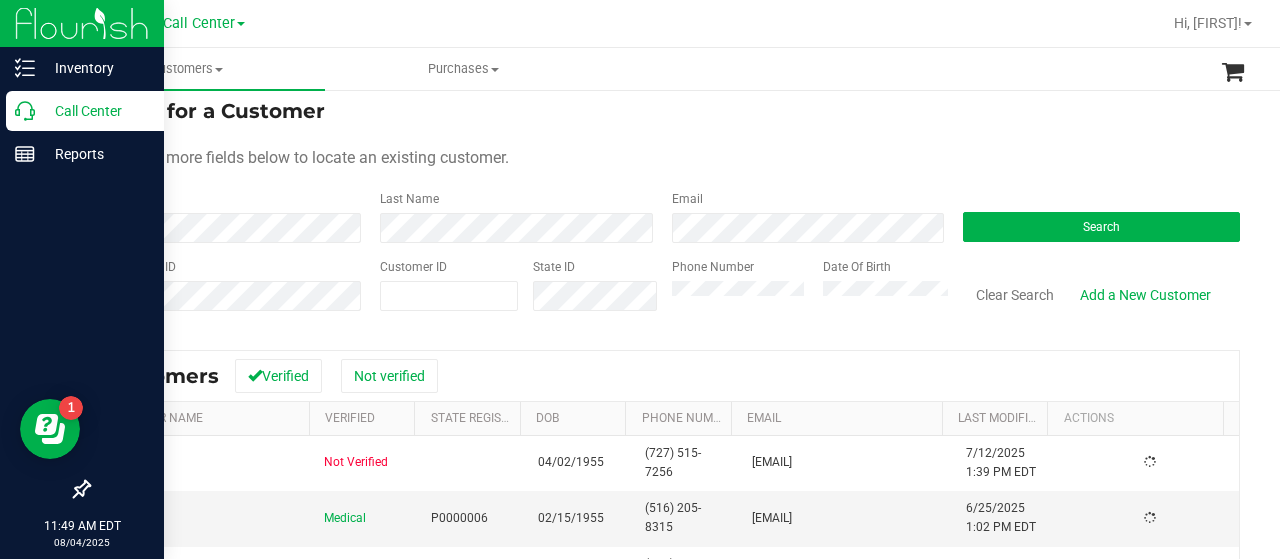 scroll, scrollTop: 0, scrollLeft: 0, axis: both 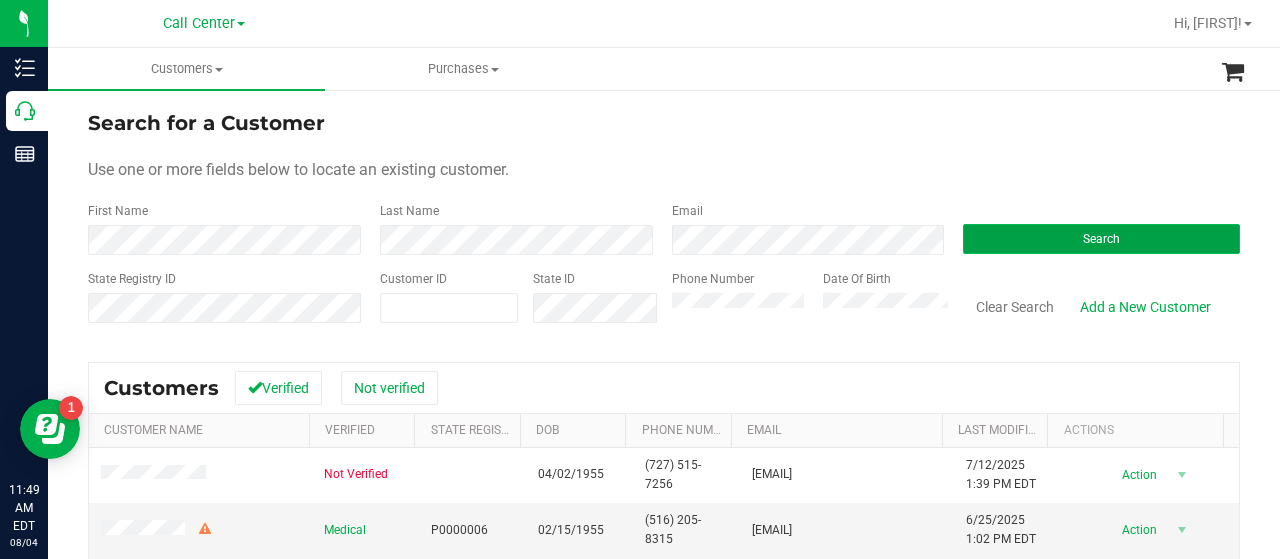 click on "Search" at bounding box center (1101, 239) 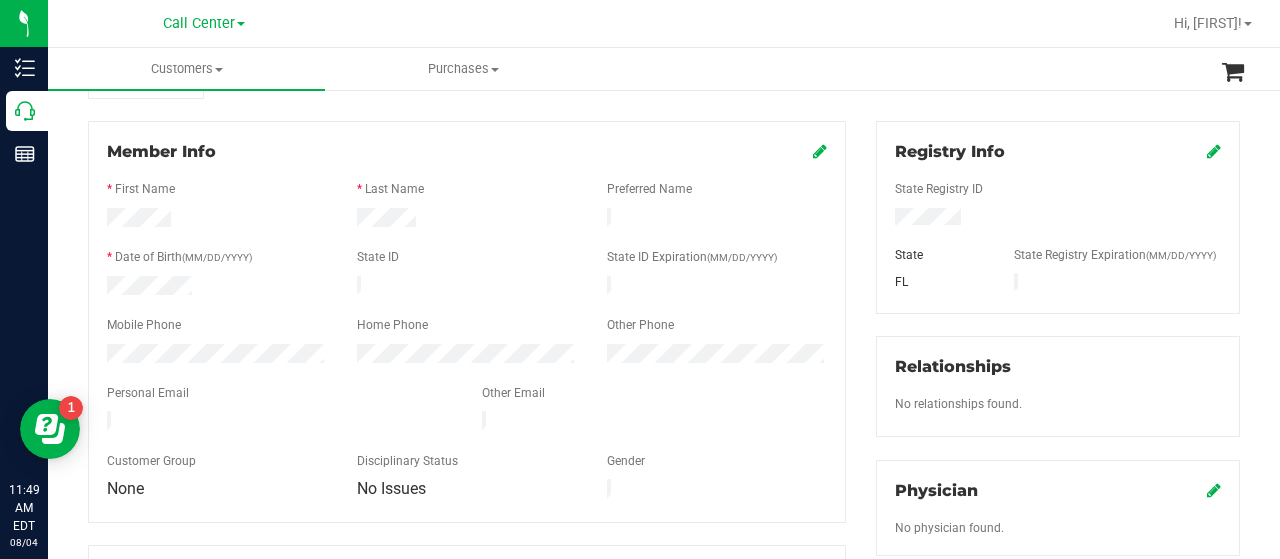 scroll, scrollTop: 228, scrollLeft: 0, axis: vertical 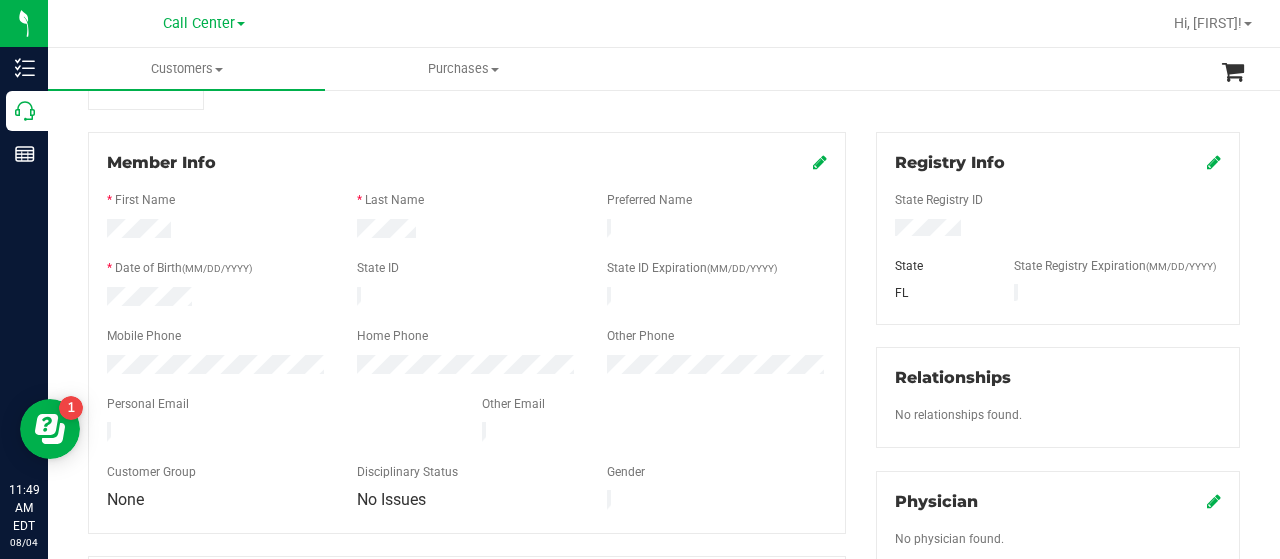 click at bounding box center (820, 162) 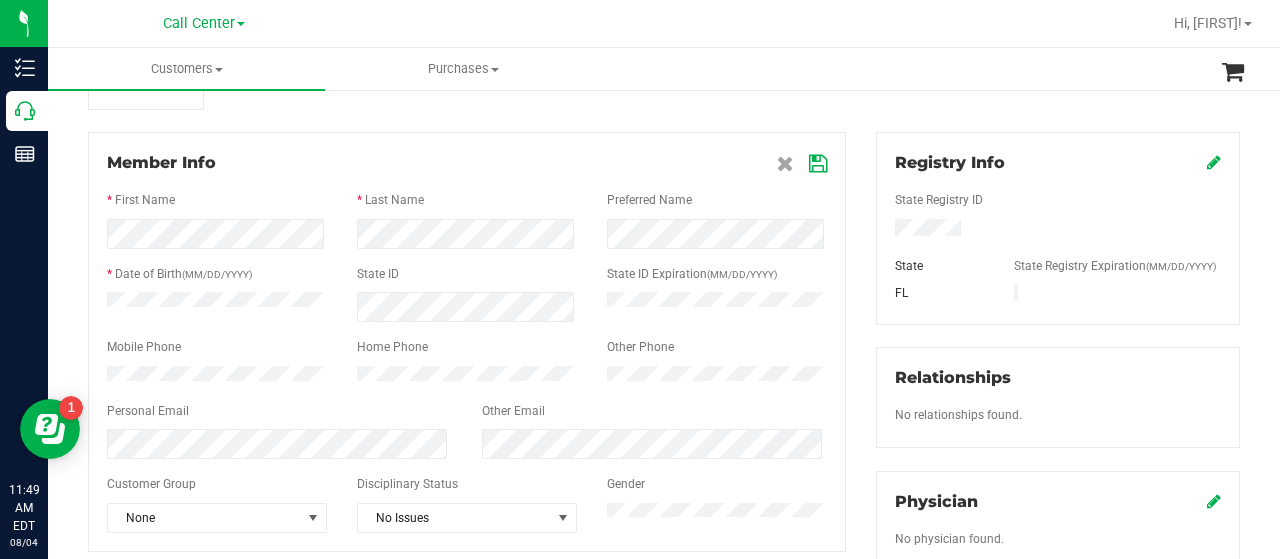 scroll, scrollTop: 380, scrollLeft: 0, axis: vertical 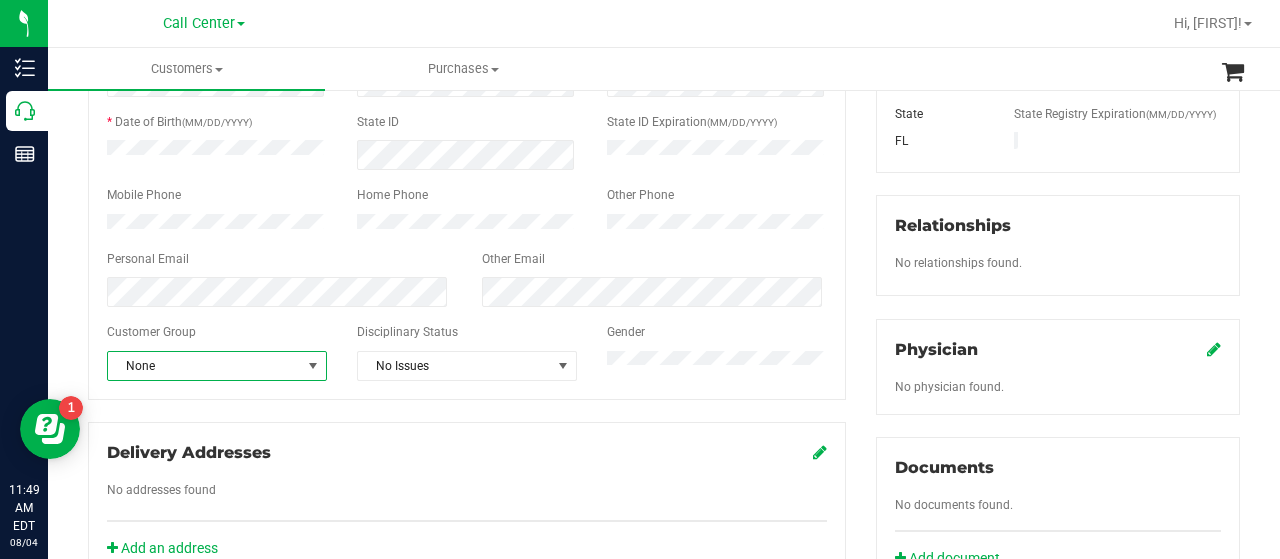 click at bounding box center [313, 366] 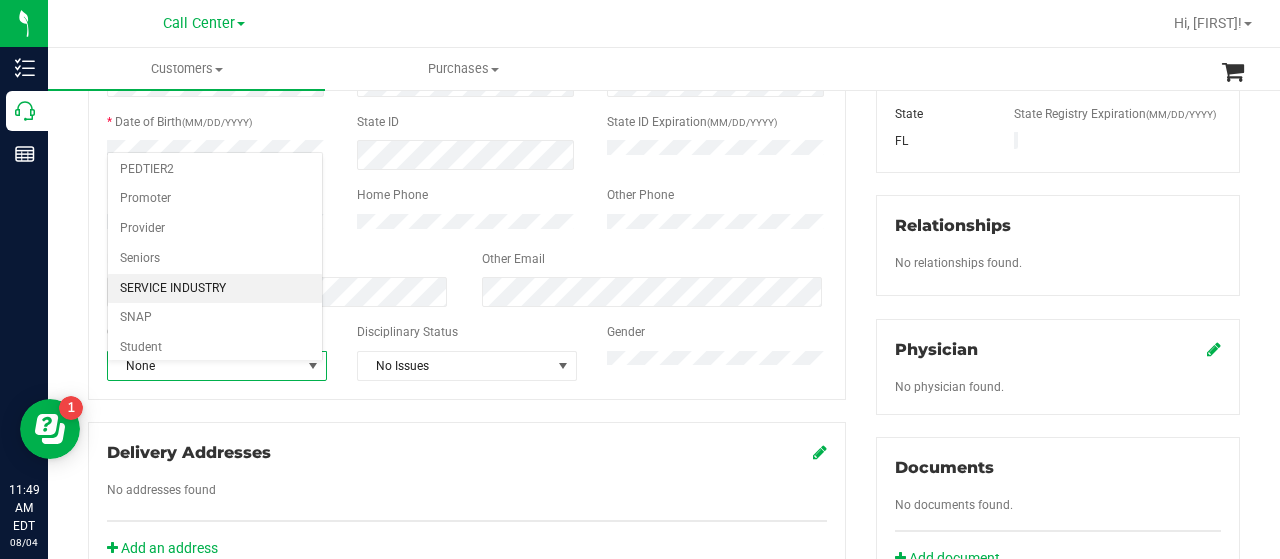 scroll, scrollTop: 211, scrollLeft: 0, axis: vertical 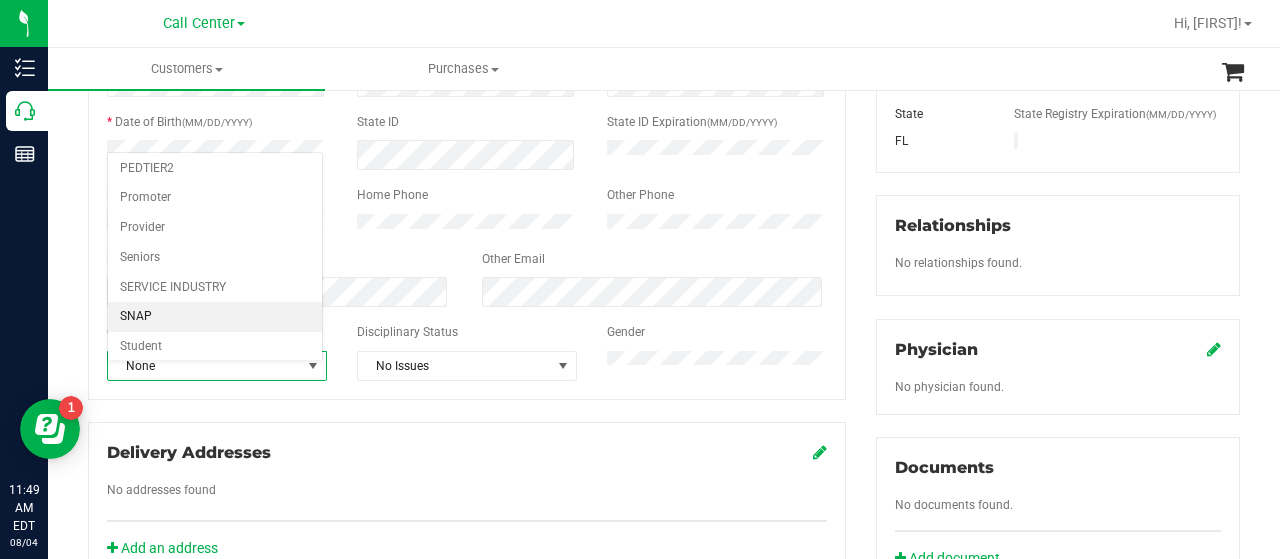click on "SNAP" at bounding box center [215, 317] 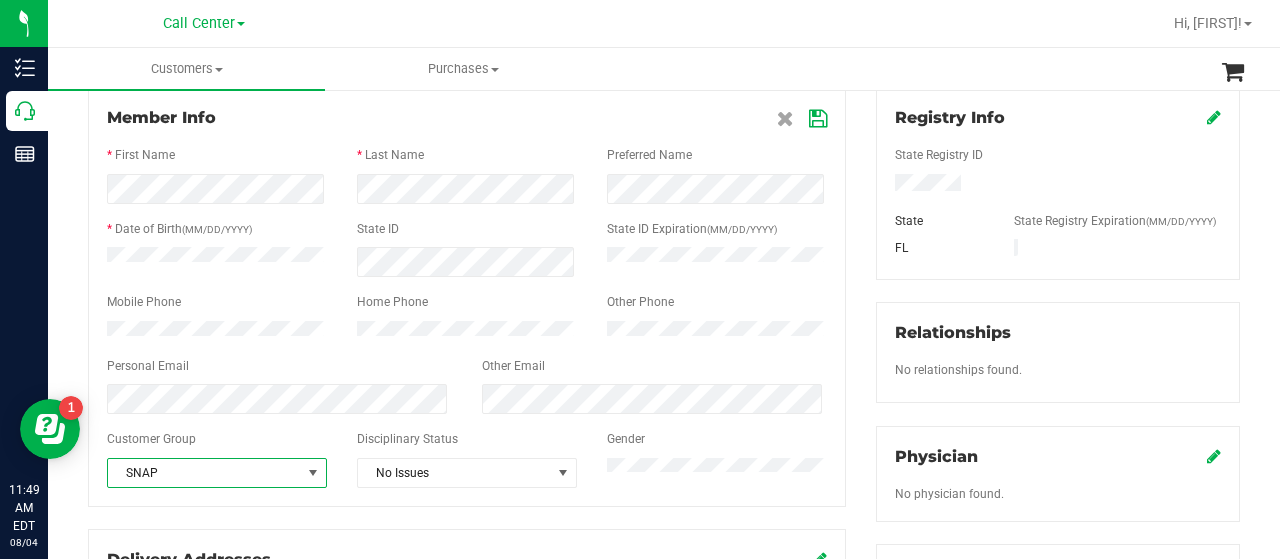 scroll, scrollTop: 272, scrollLeft: 0, axis: vertical 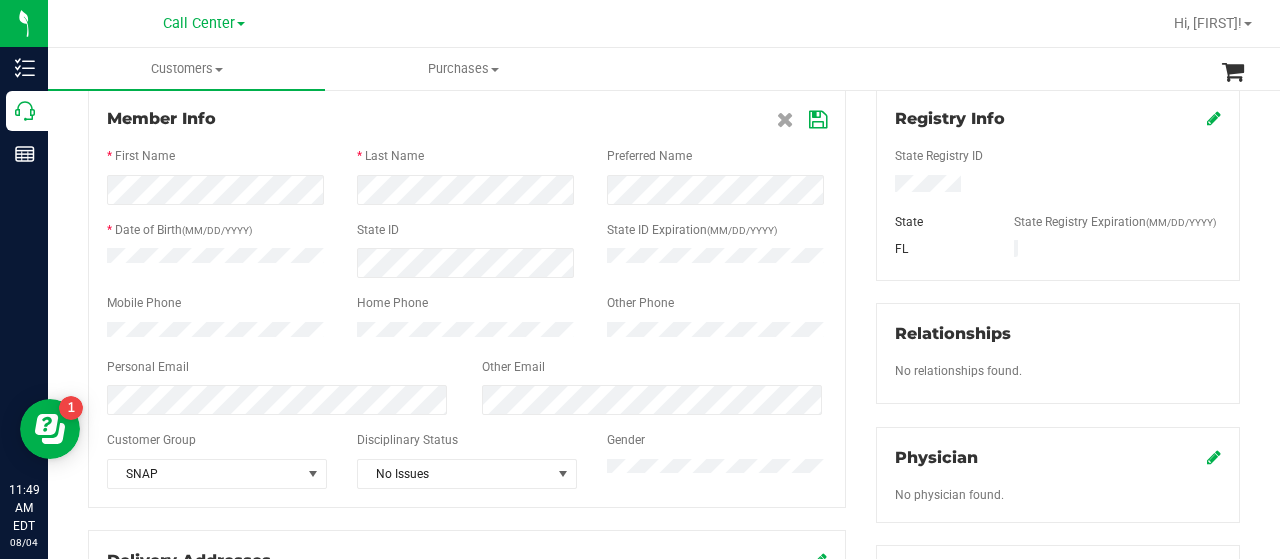 click at bounding box center (818, 120) 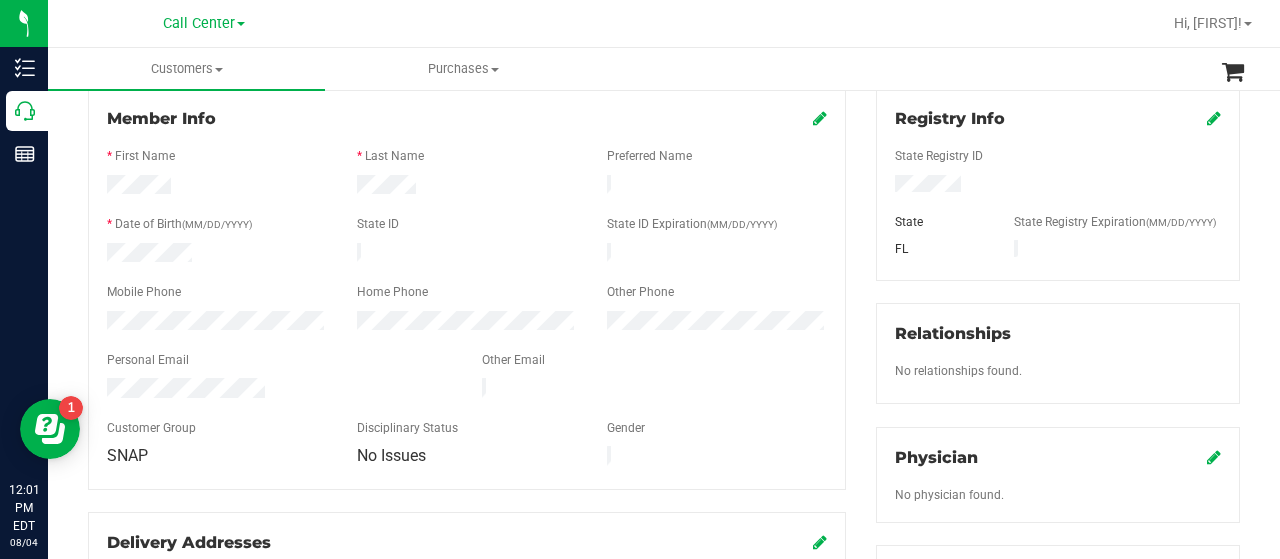 scroll, scrollTop: 0, scrollLeft: 0, axis: both 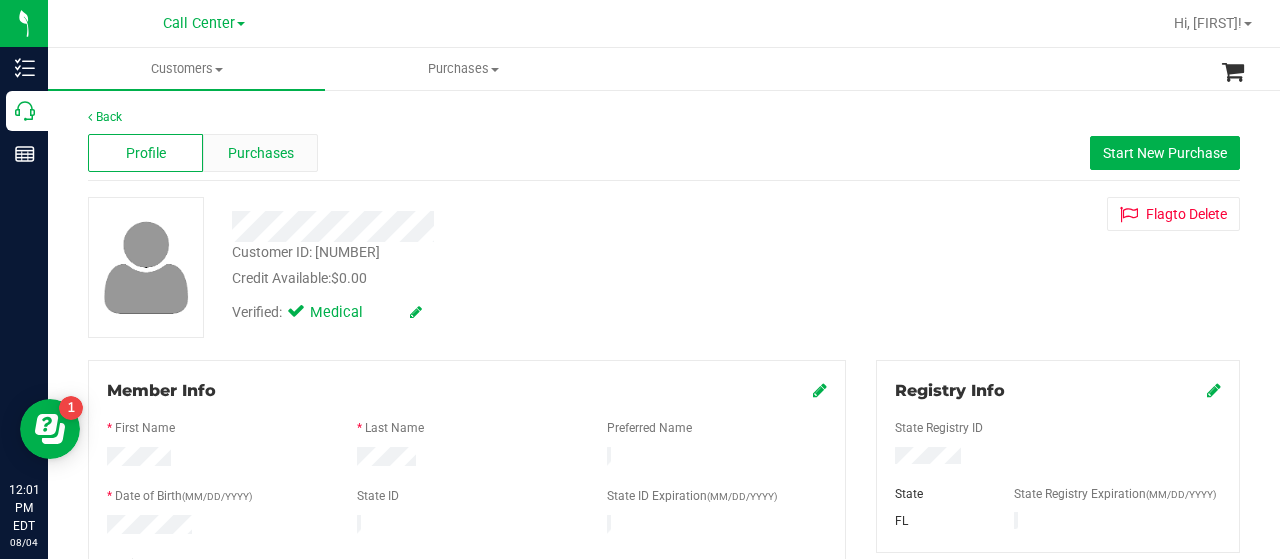 click on "Purchases" at bounding box center [261, 153] 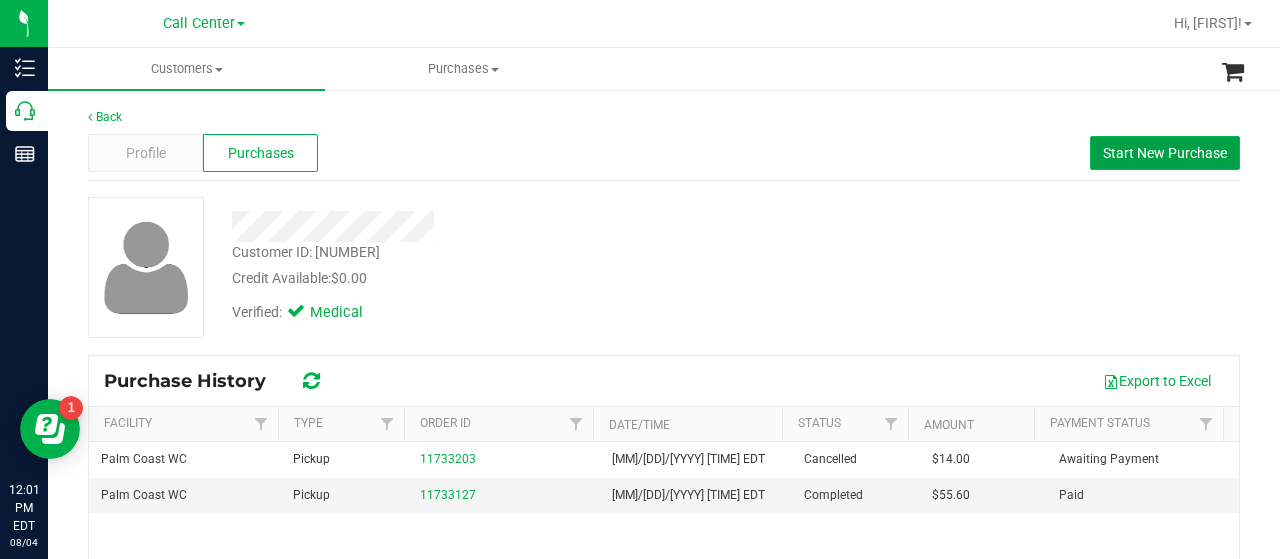 click on "Start New Purchase" at bounding box center [1165, 153] 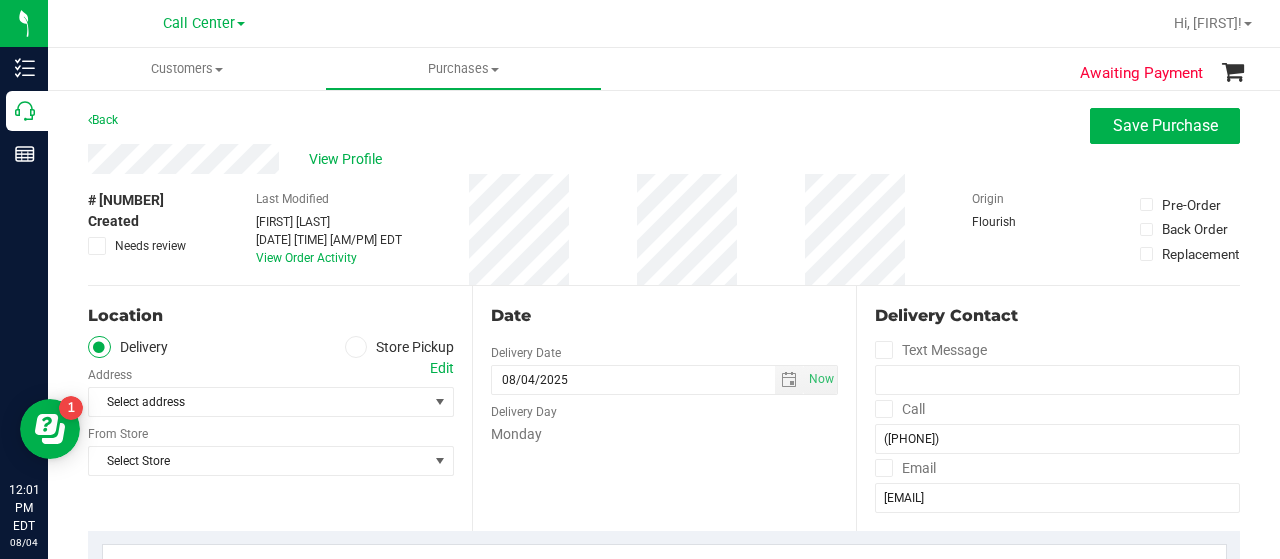 click at bounding box center (356, 347) 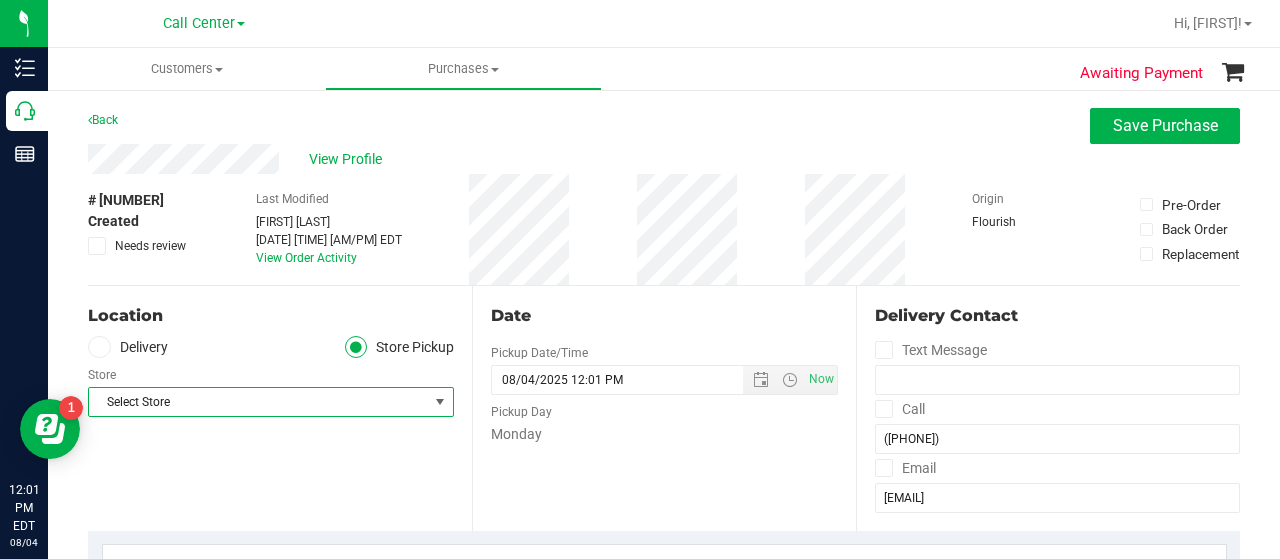 click on "Select Store" at bounding box center (258, 402) 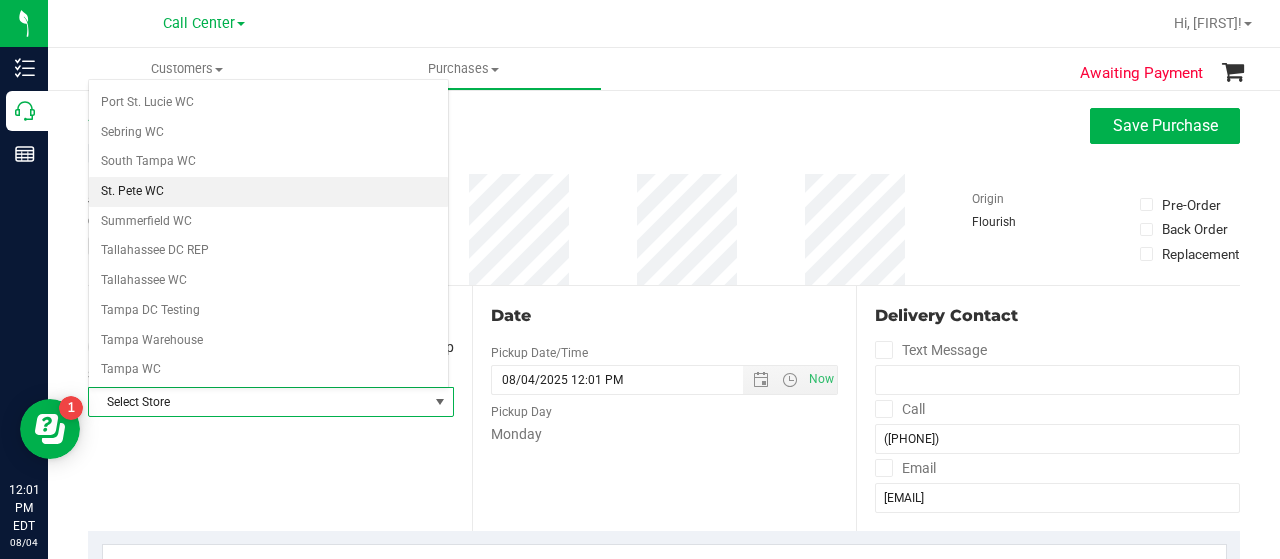 scroll, scrollTop: 1215, scrollLeft: 0, axis: vertical 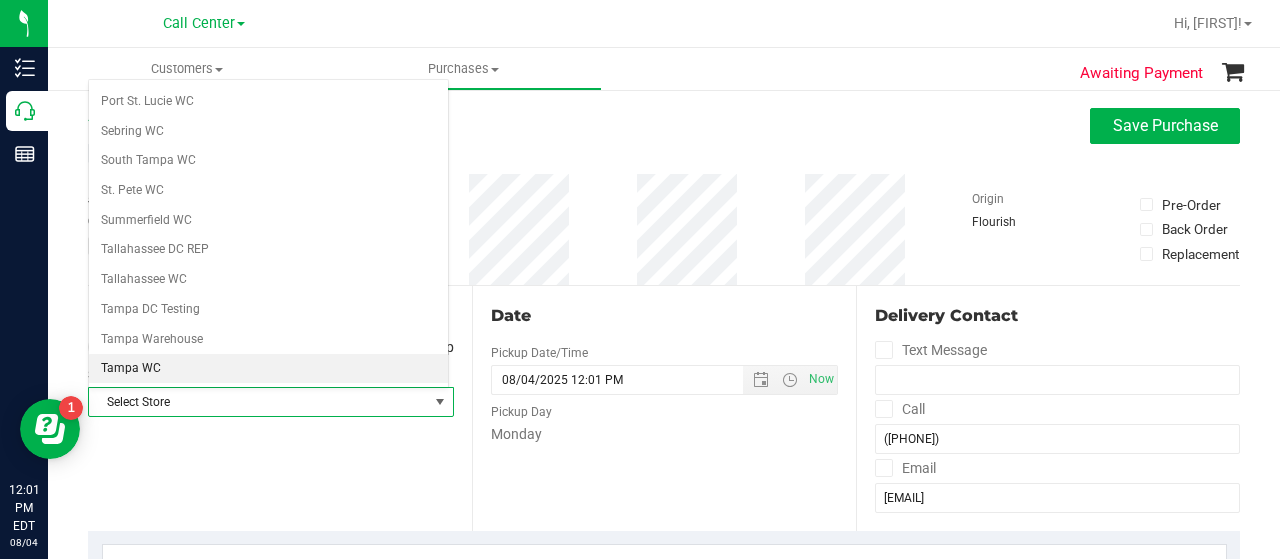 click on "Tampa WC" at bounding box center (268, 369) 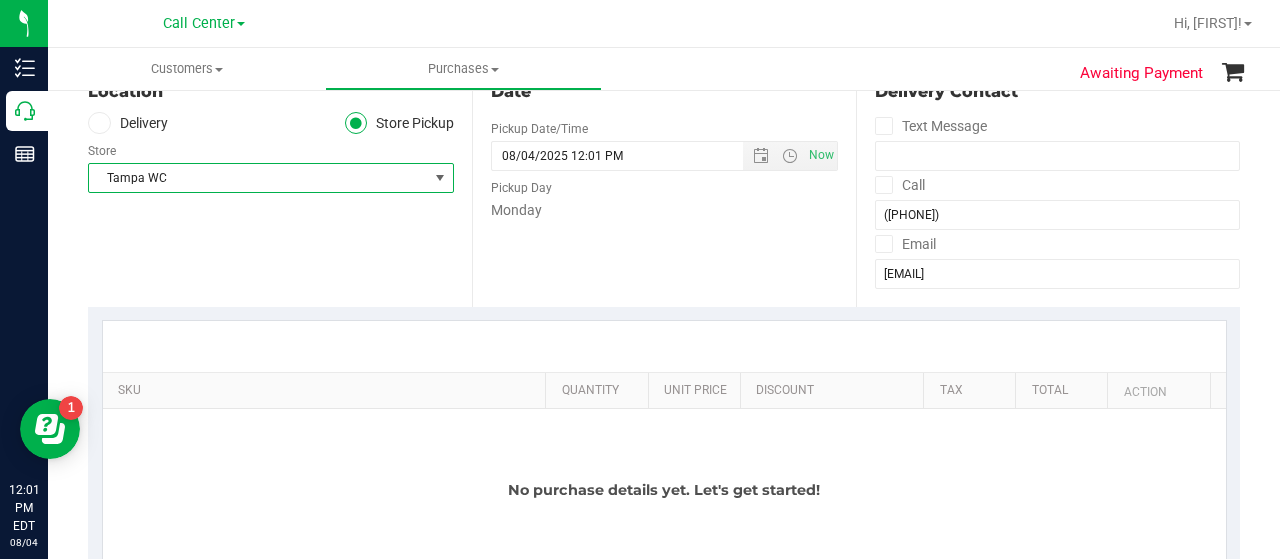 scroll, scrollTop: 450, scrollLeft: 0, axis: vertical 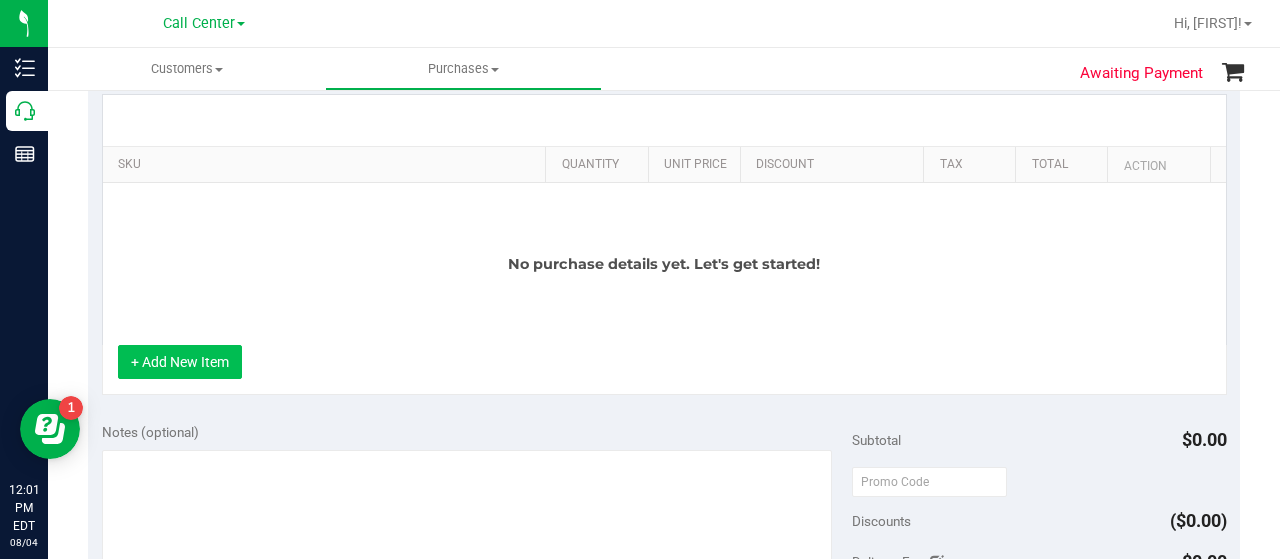 click on "+ Add New Item" at bounding box center (180, 362) 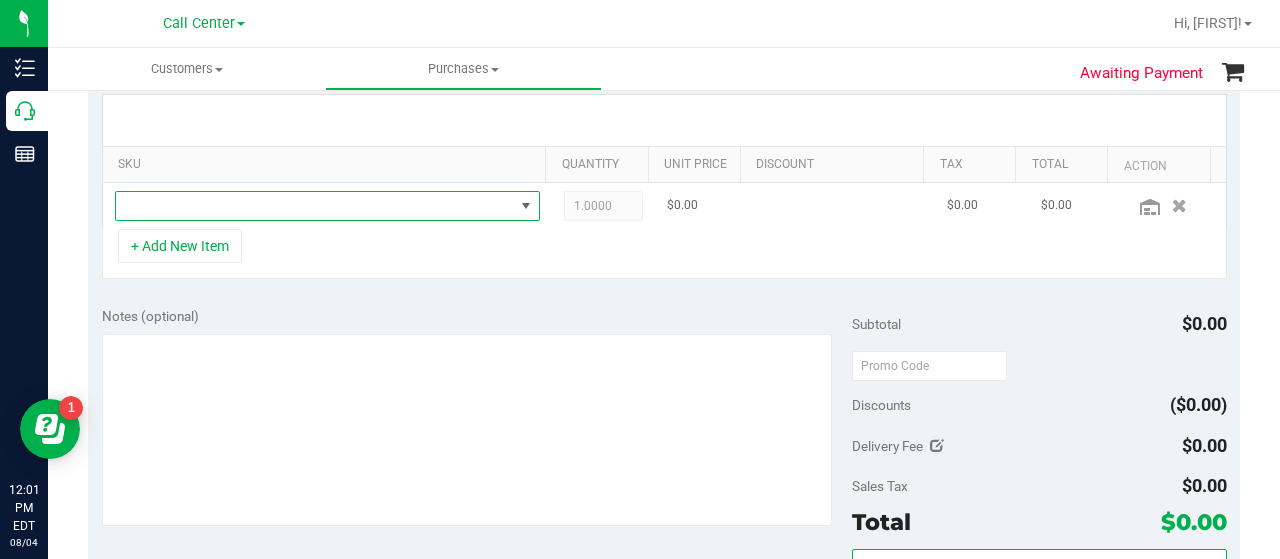 click at bounding box center (315, 206) 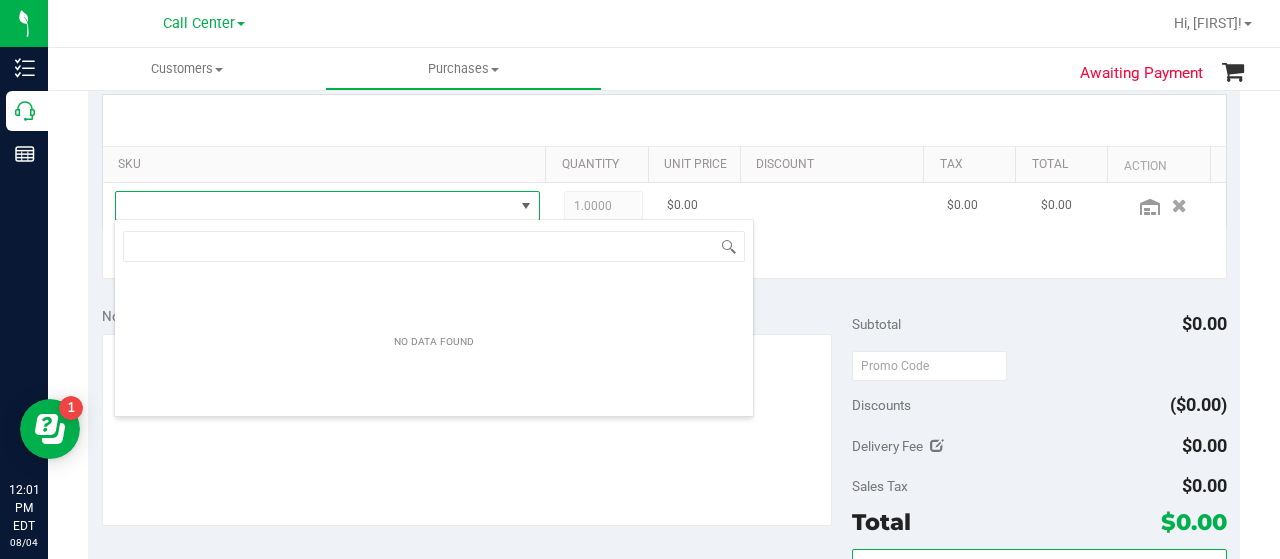 scroll, scrollTop: 99970, scrollLeft: 99586, axis: both 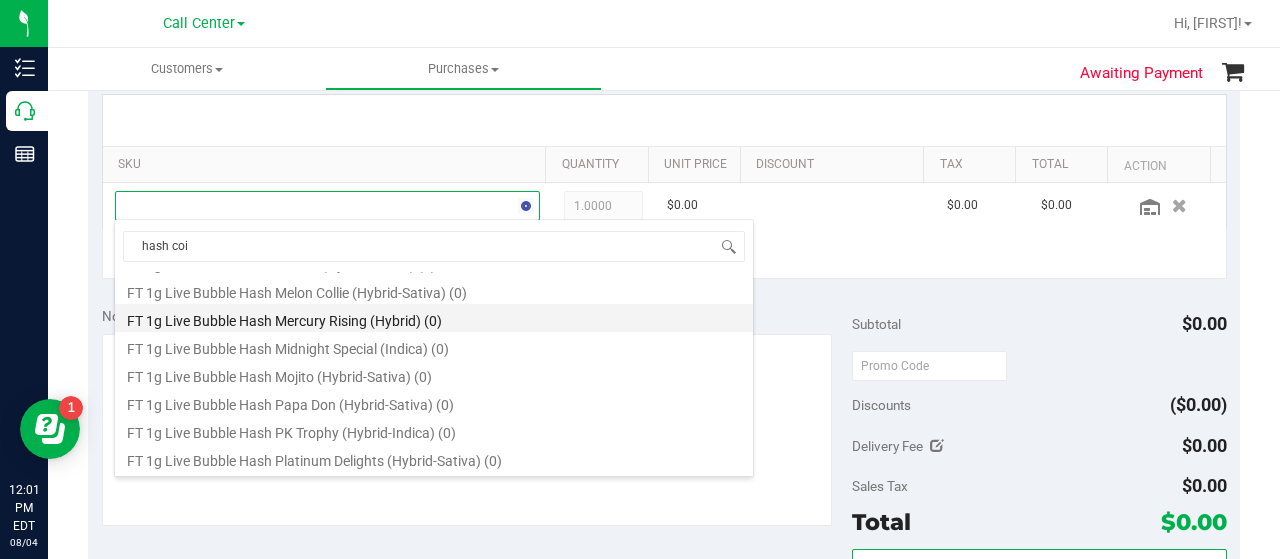 type on "hash coin" 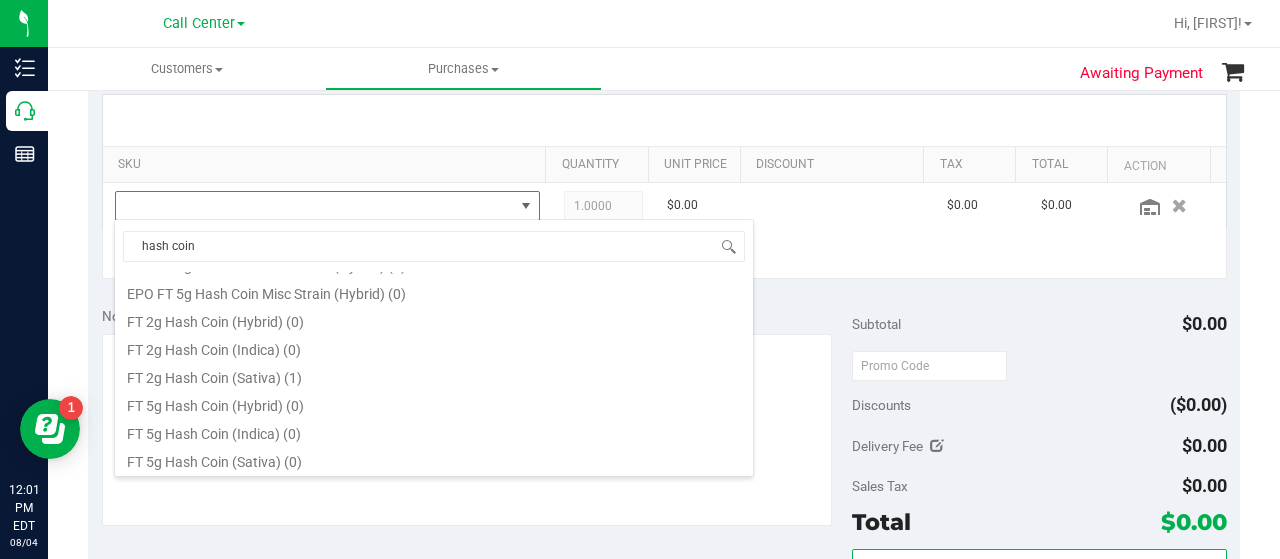 scroll, scrollTop: 108, scrollLeft: 0, axis: vertical 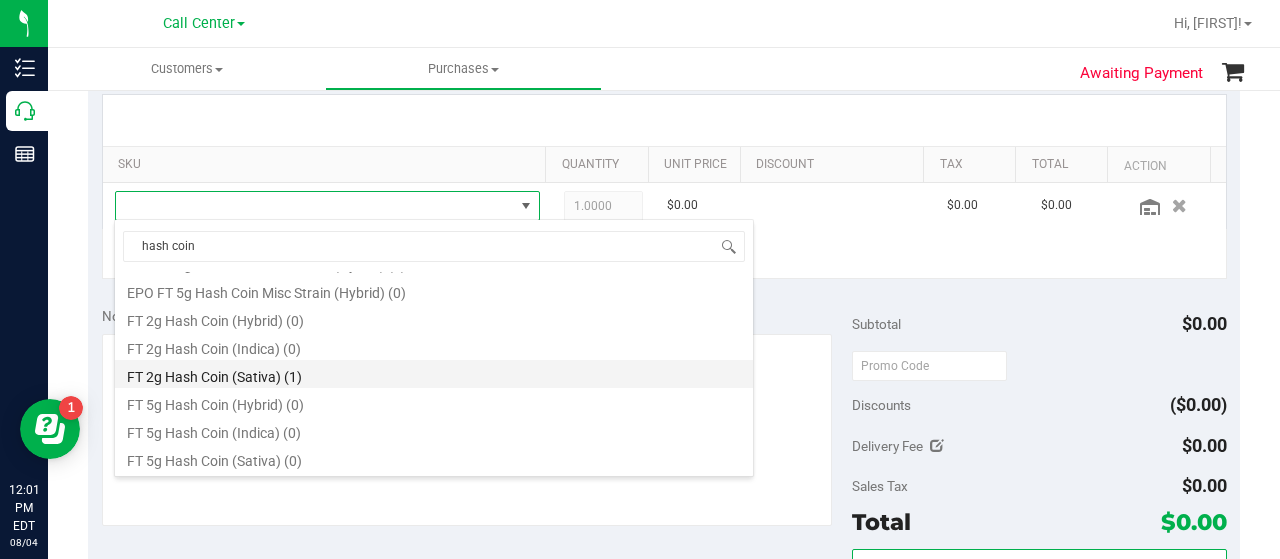 click on "FT 2g Hash Coin (Sativa) (1)" at bounding box center (434, 374) 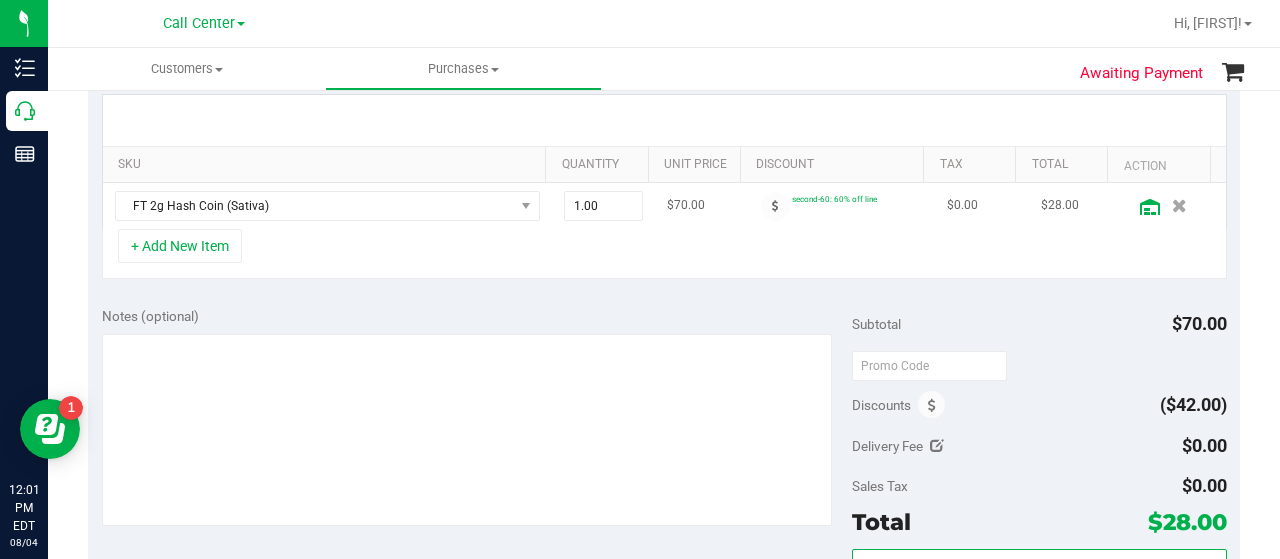 click 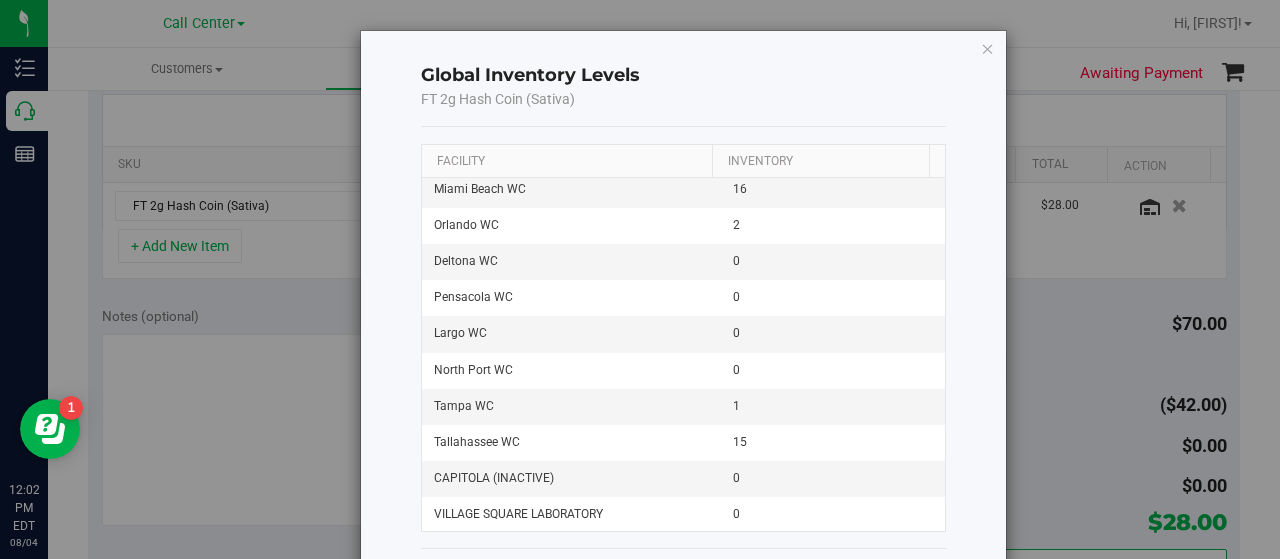 scroll, scrollTop: 1999, scrollLeft: 0, axis: vertical 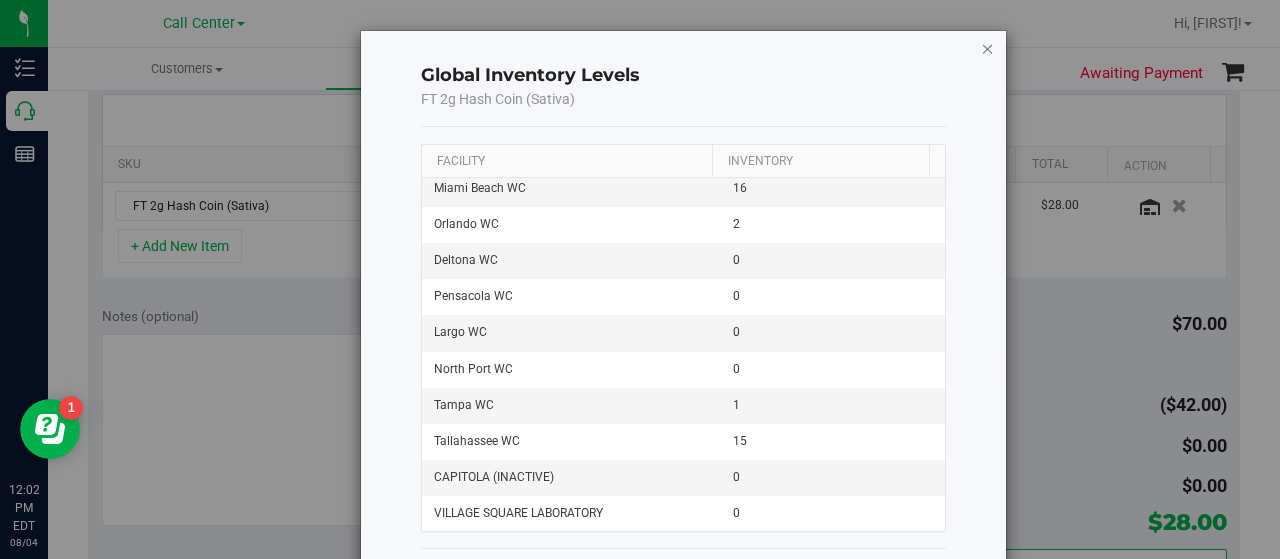 click at bounding box center [988, 48] 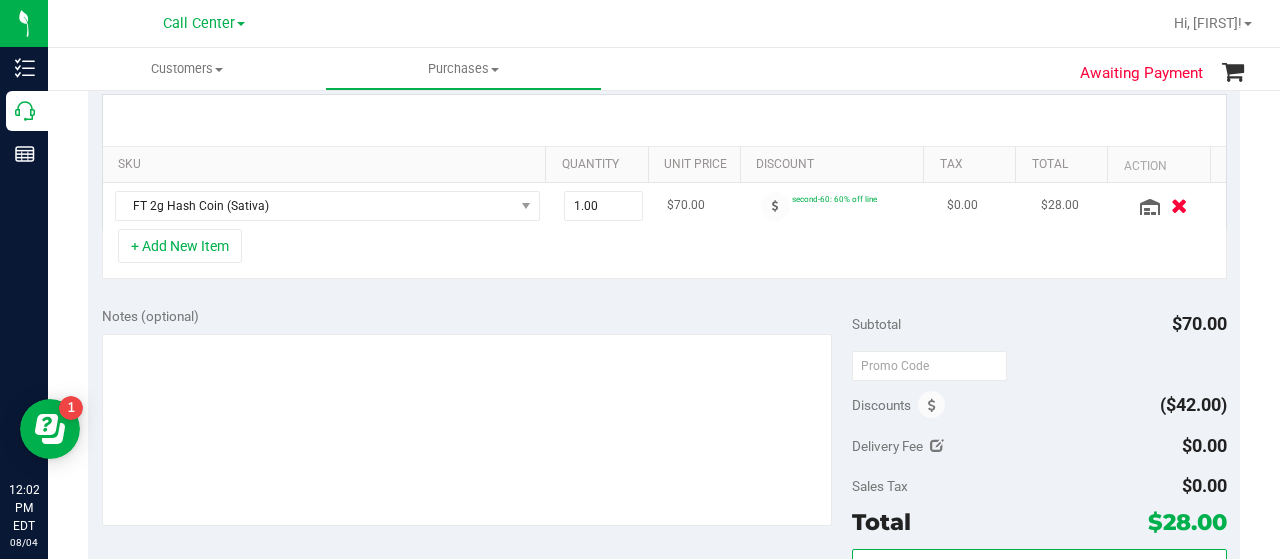 click at bounding box center [1179, 205] 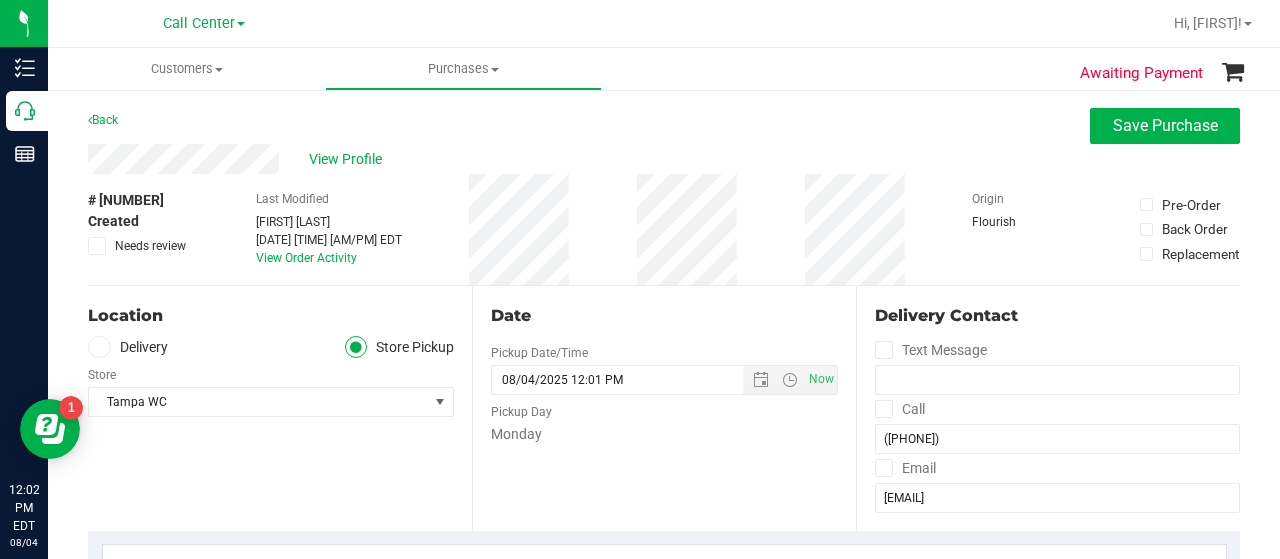scroll, scrollTop: 1, scrollLeft: 0, axis: vertical 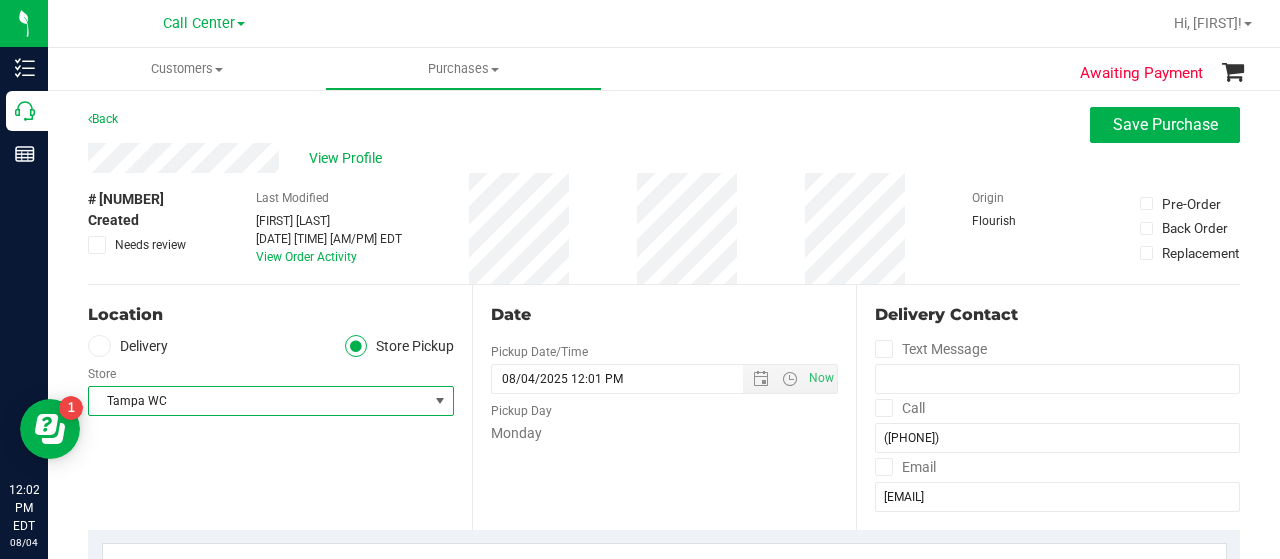 click at bounding box center [440, 401] 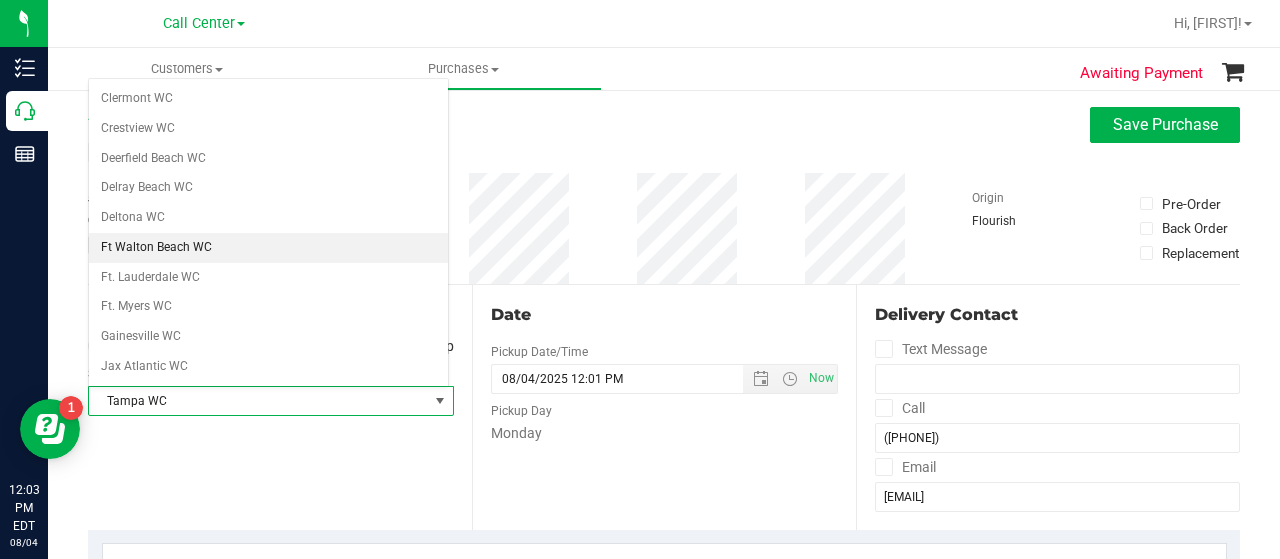 scroll, scrollTop: 0, scrollLeft: 0, axis: both 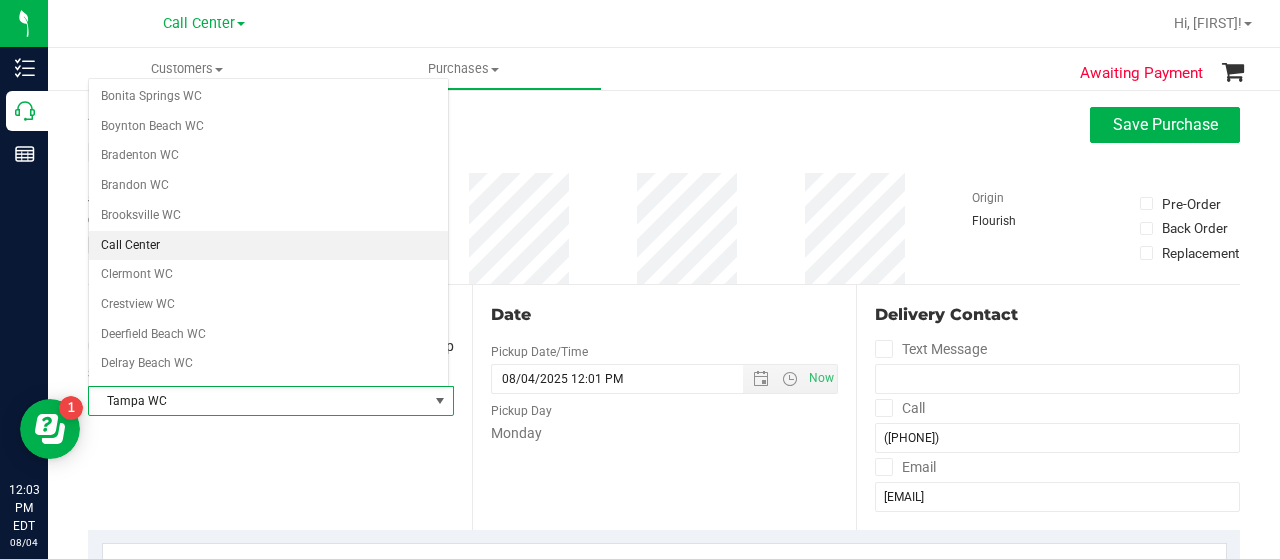 click on "Call Center" at bounding box center [268, 246] 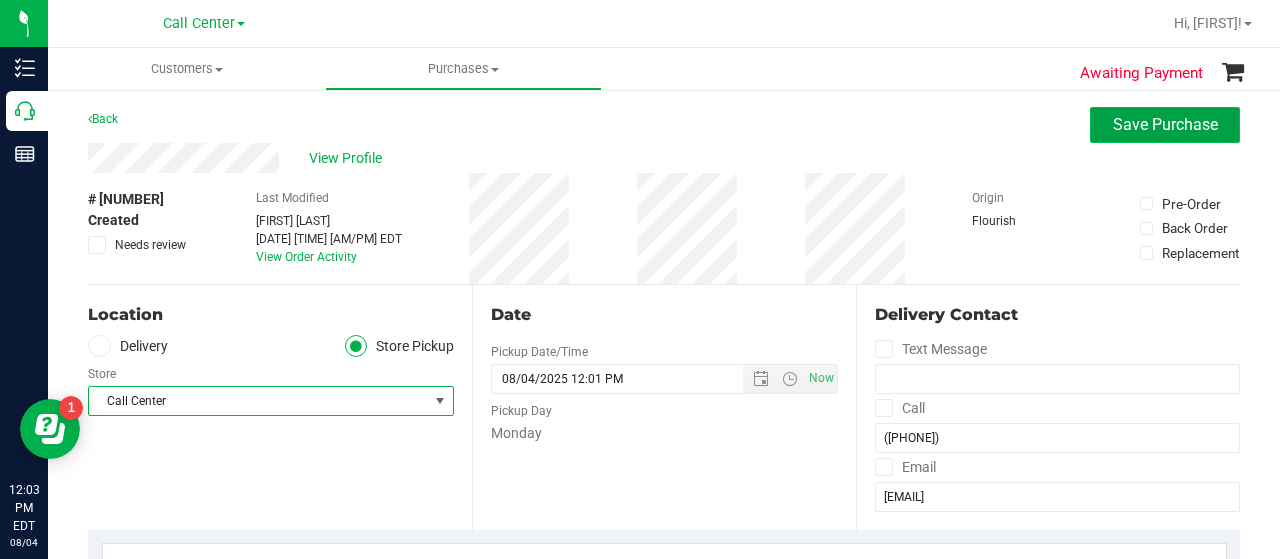 click on "Save Purchase" at bounding box center [1165, 124] 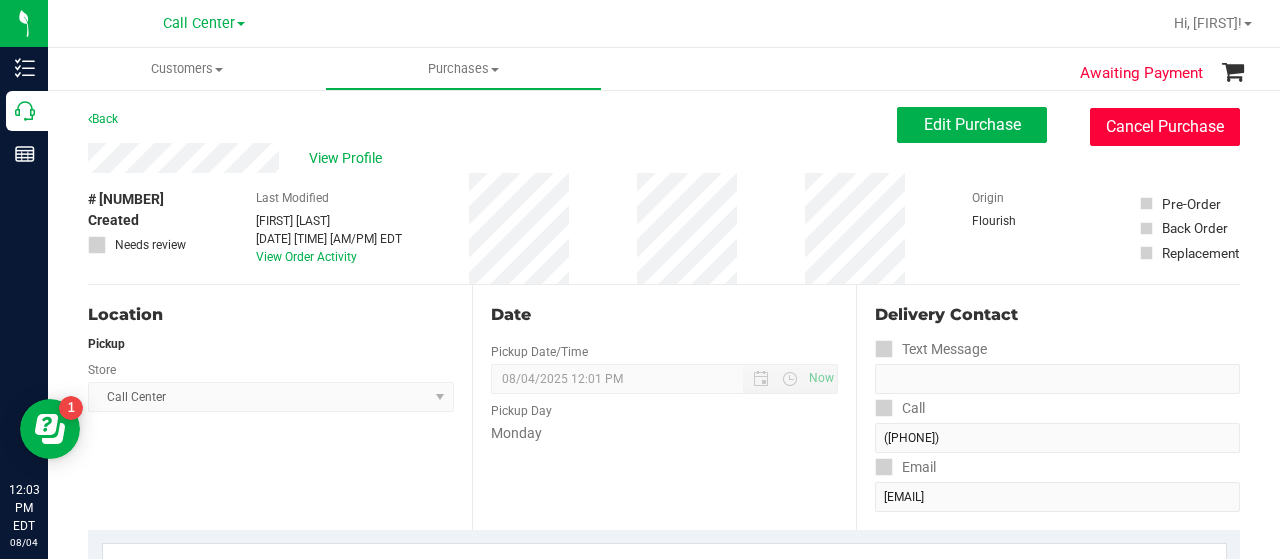 click on "Cancel Purchase" at bounding box center (1165, 127) 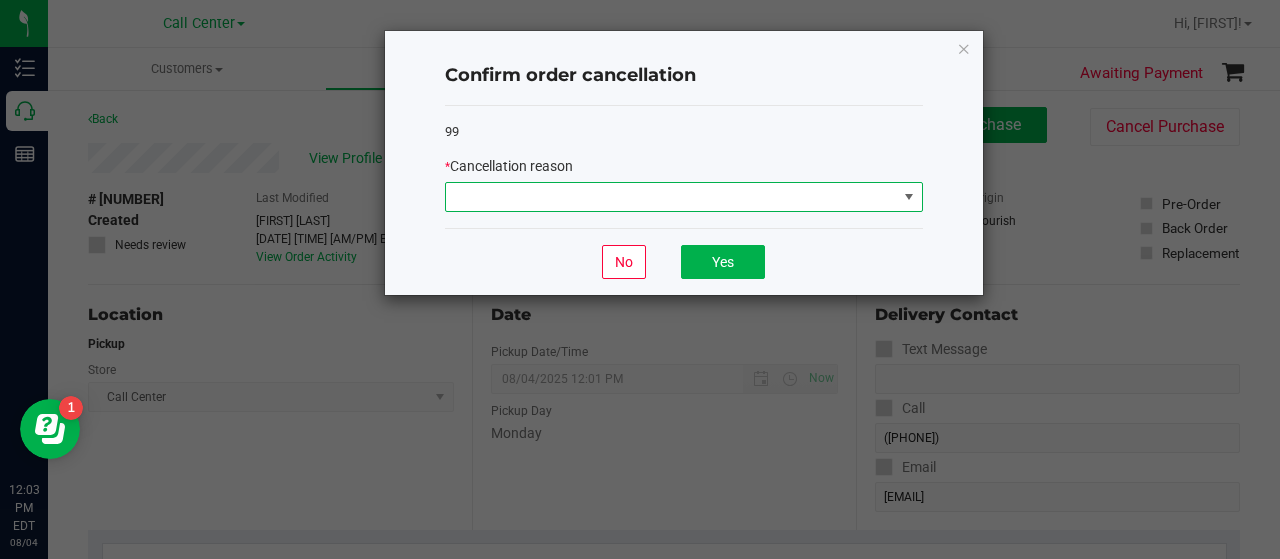 click at bounding box center [671, 197] 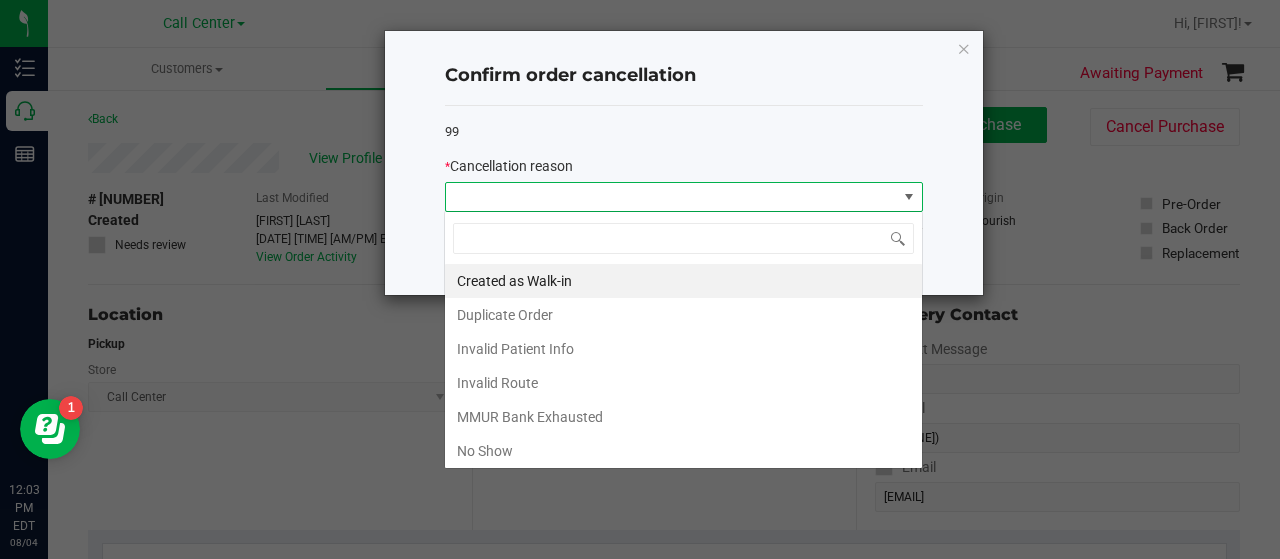 scroll, scrollTop: 99970, scrollLeft: 99521, axis: both 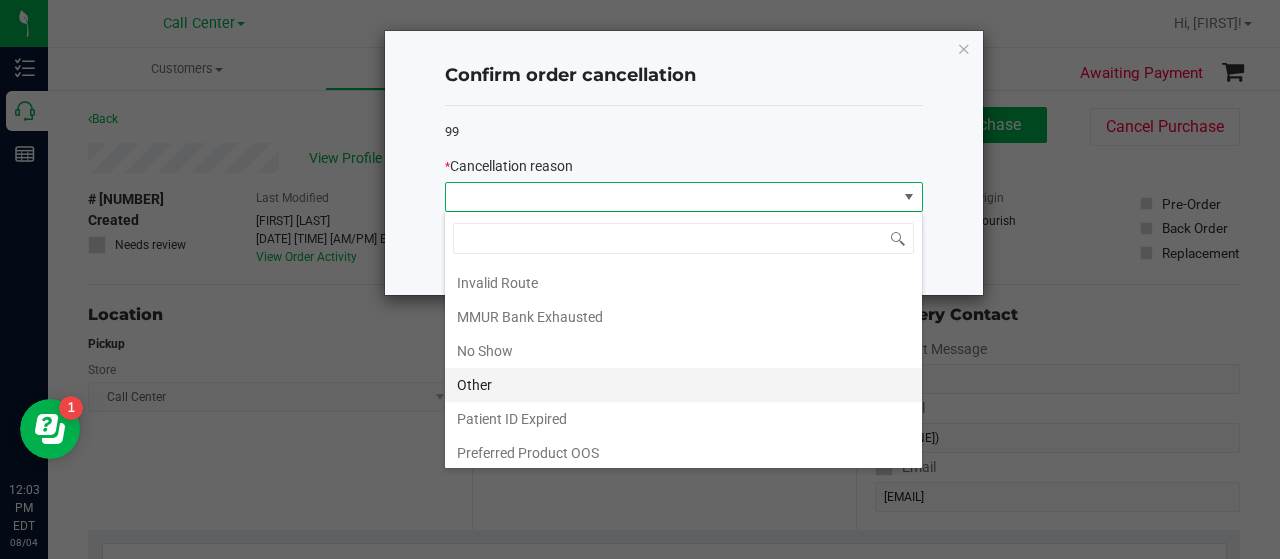 click on "Other" at bounding box center [683, 385] 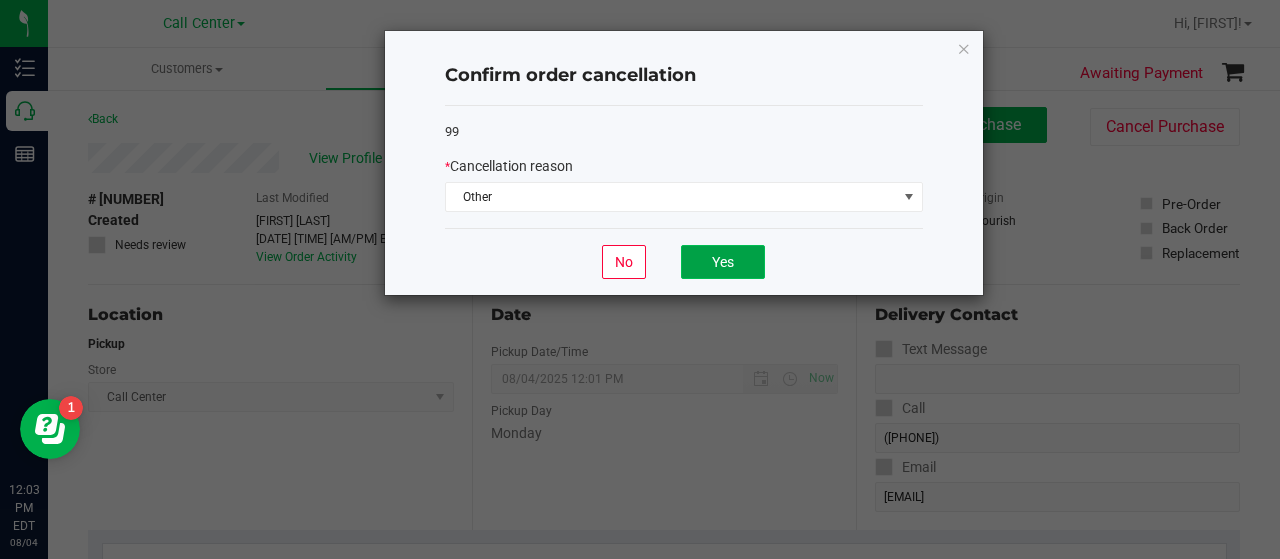click on "Yes" 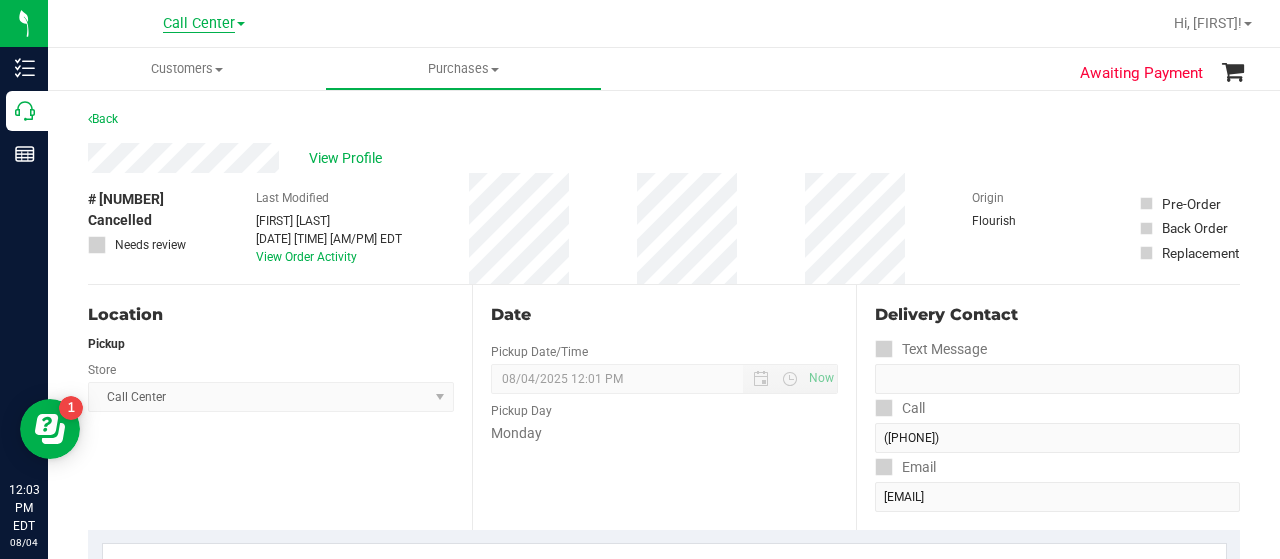 click on "Call Center" at bounding box center [199, 24] 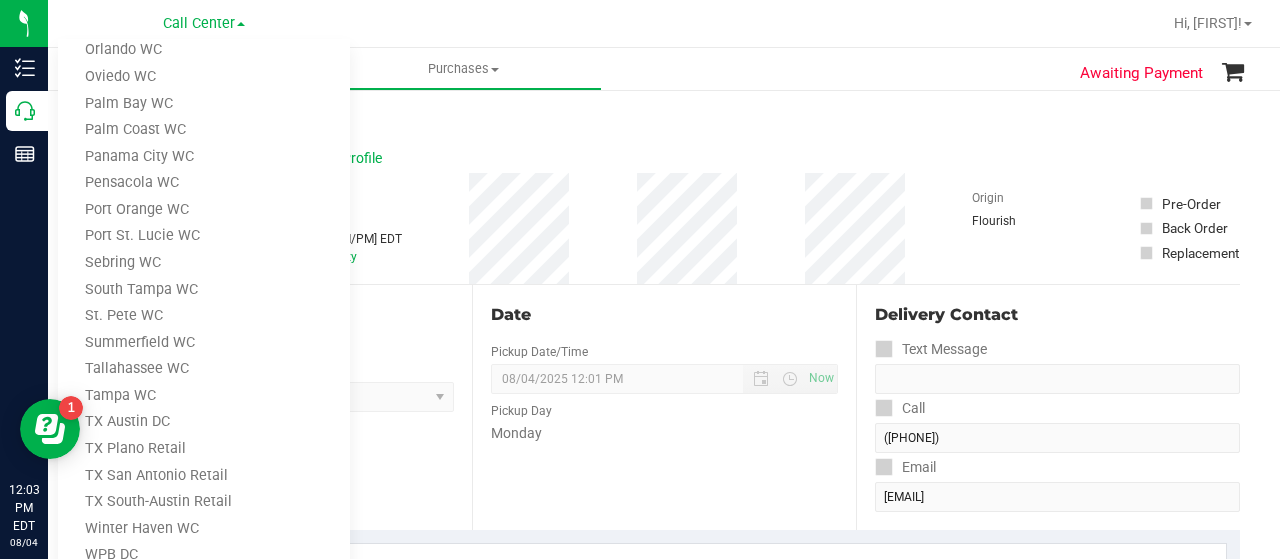 scroll, scrollTop: 817, scrollLeft: 0, axis: vertical 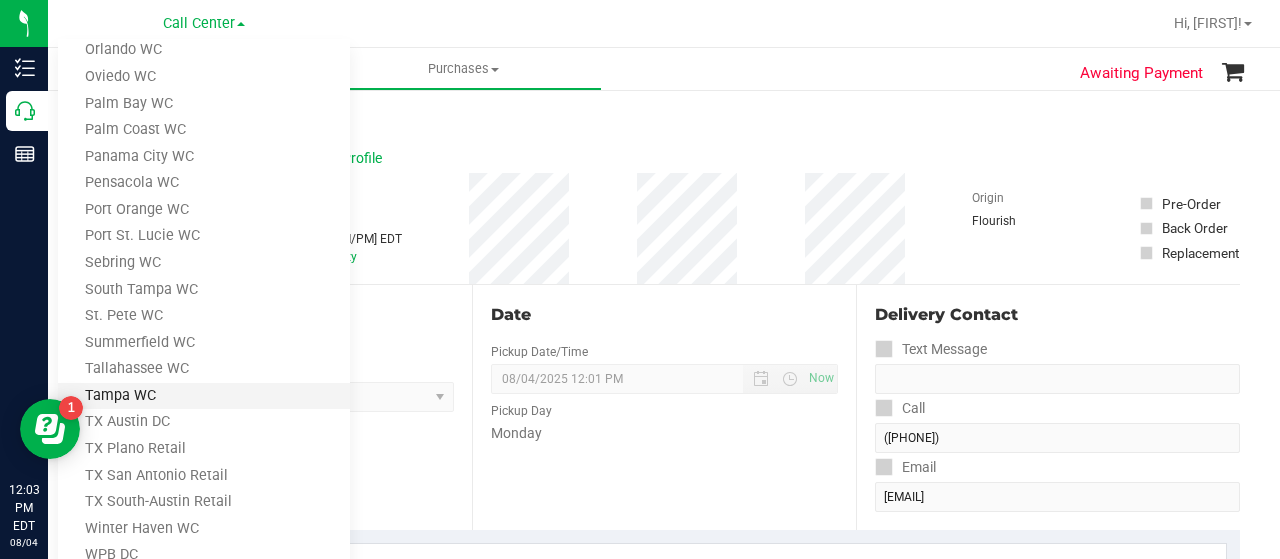 click on "Tampa WC" at bounding box center (204, 396) 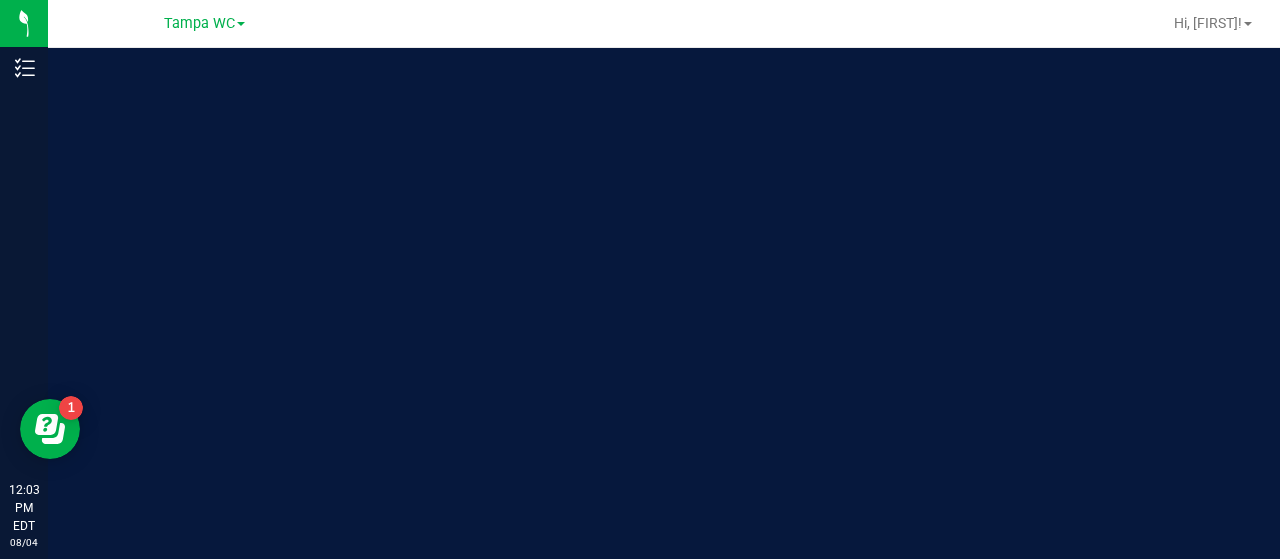 scroll, scrollTop: 0, scrollLeft: 0, axis: both 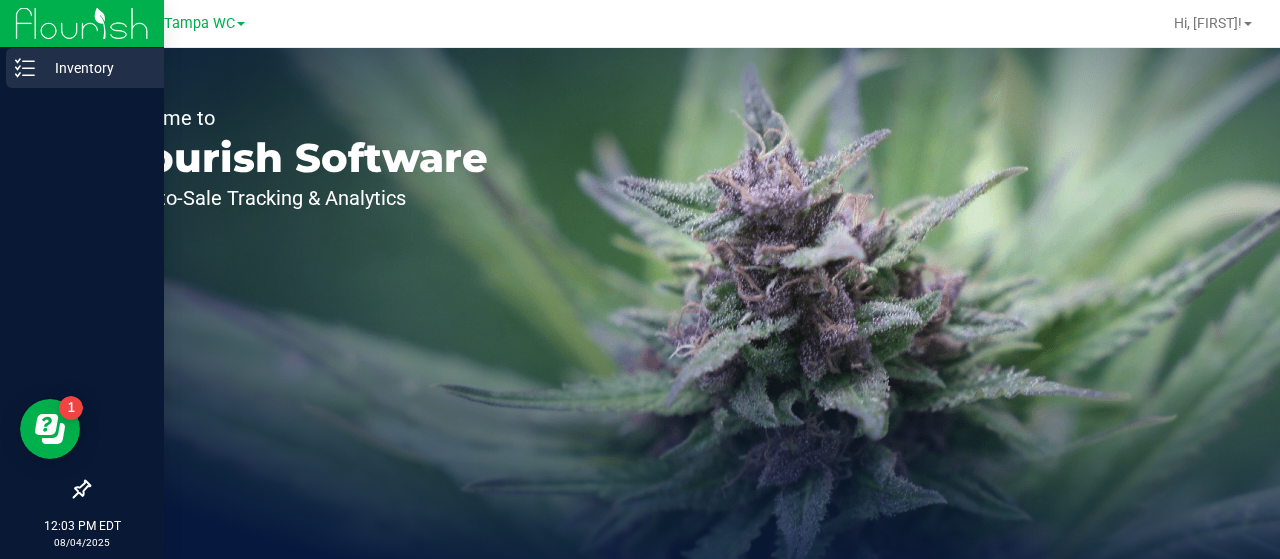 click on "Inventory" at bounding box center [95, 68] 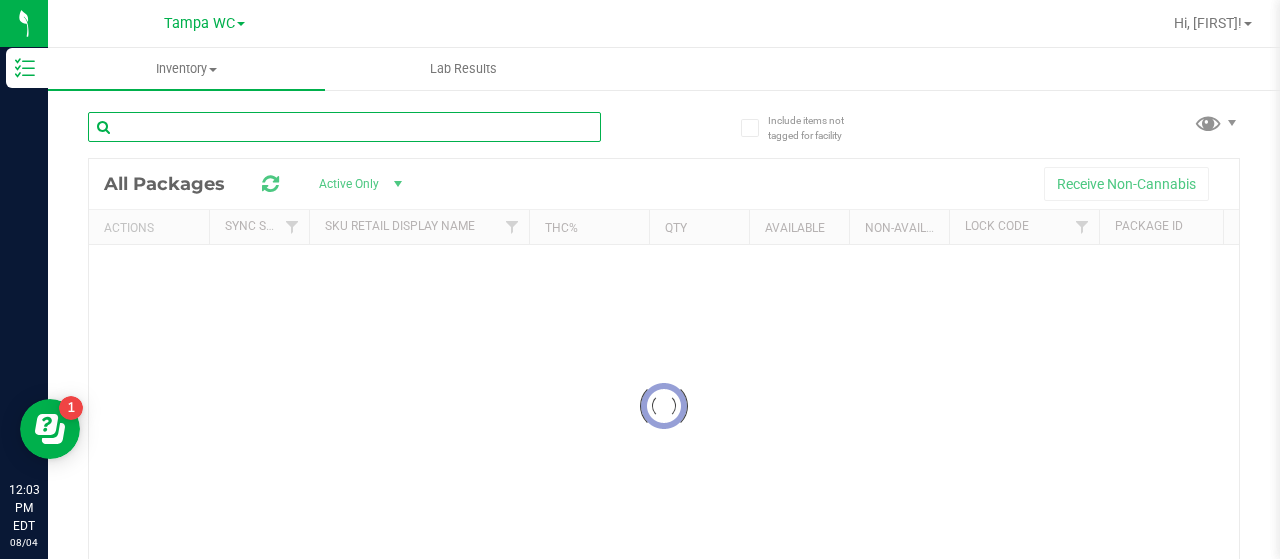 click at bounding box center [344, 127] 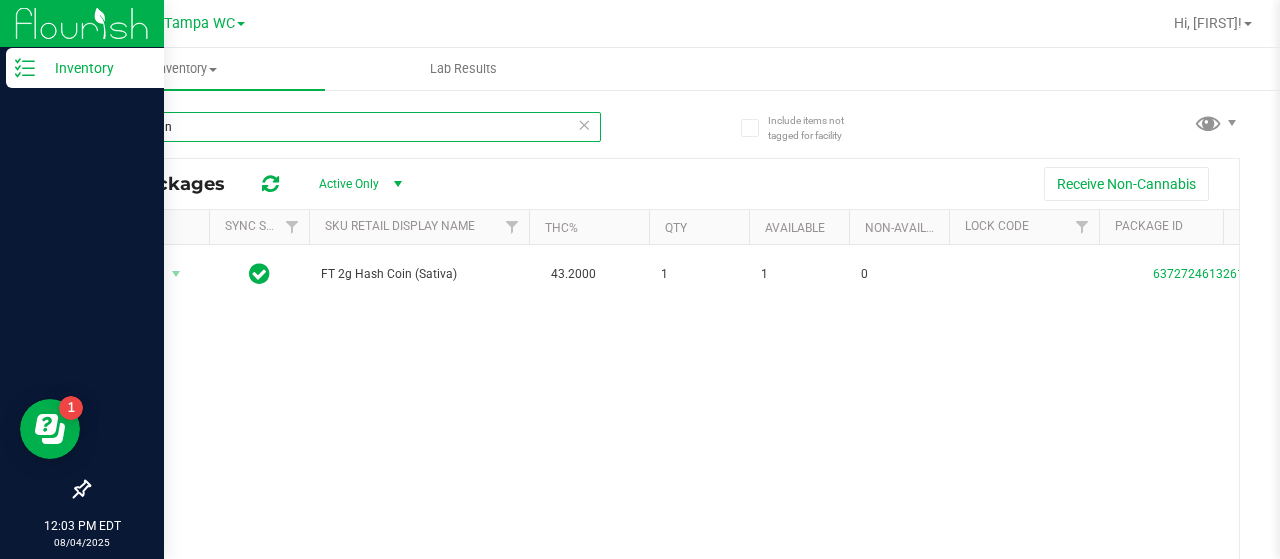 type on "hash coin" 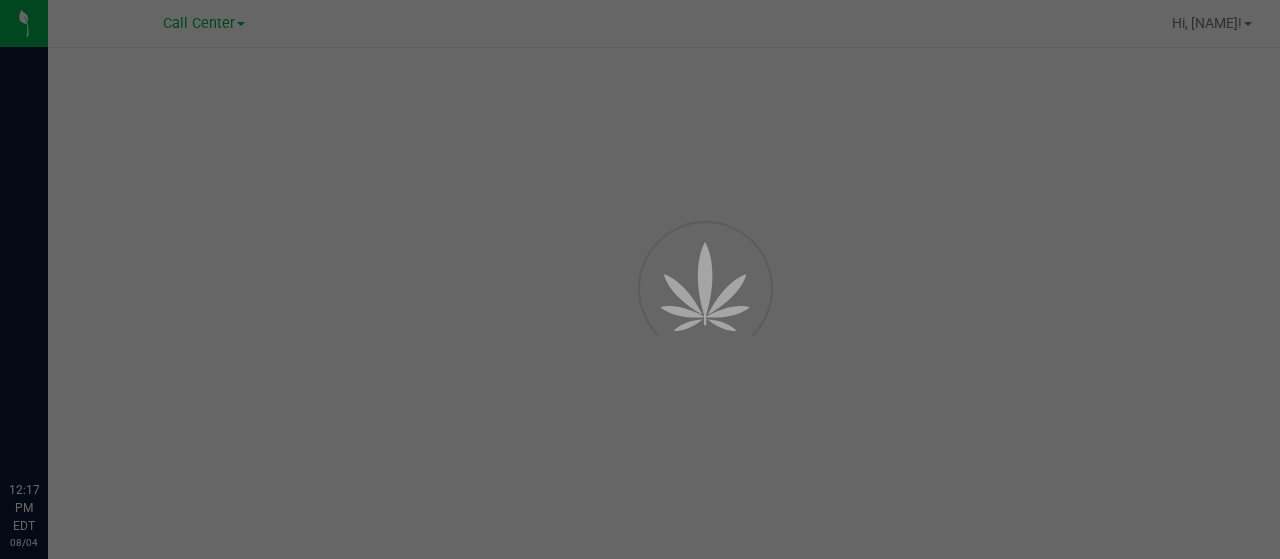 scroll, scrollTop: 0, scrollLeft: 0, axis: both 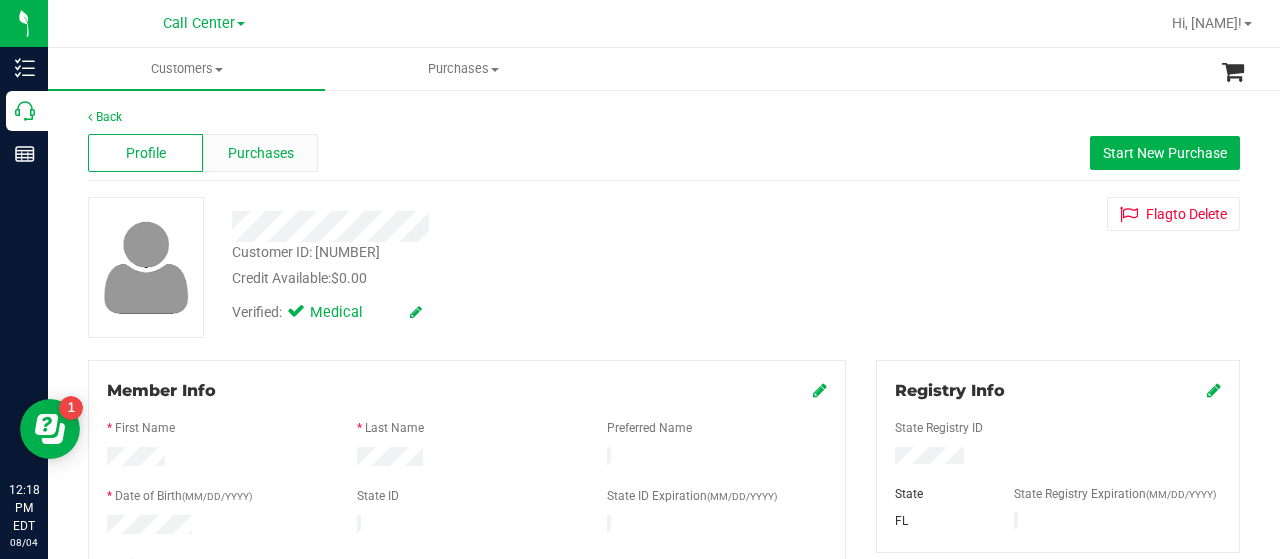 click on "Purchases" at bounding box center (261, 153) 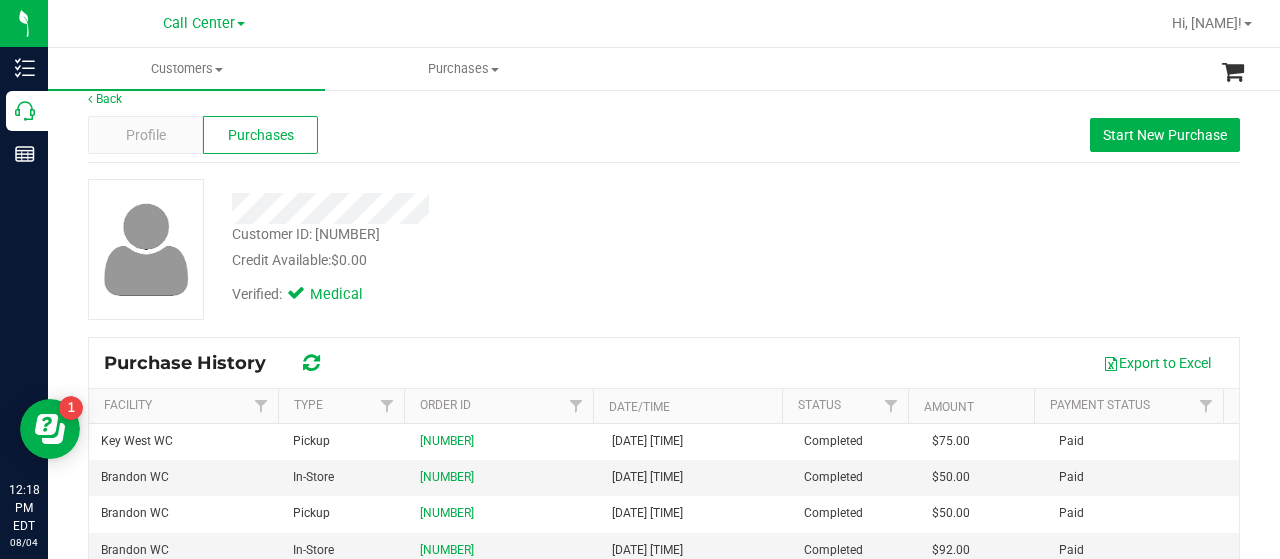 scroll, scrollTop: 0, scrollLeft: 0, axis: both 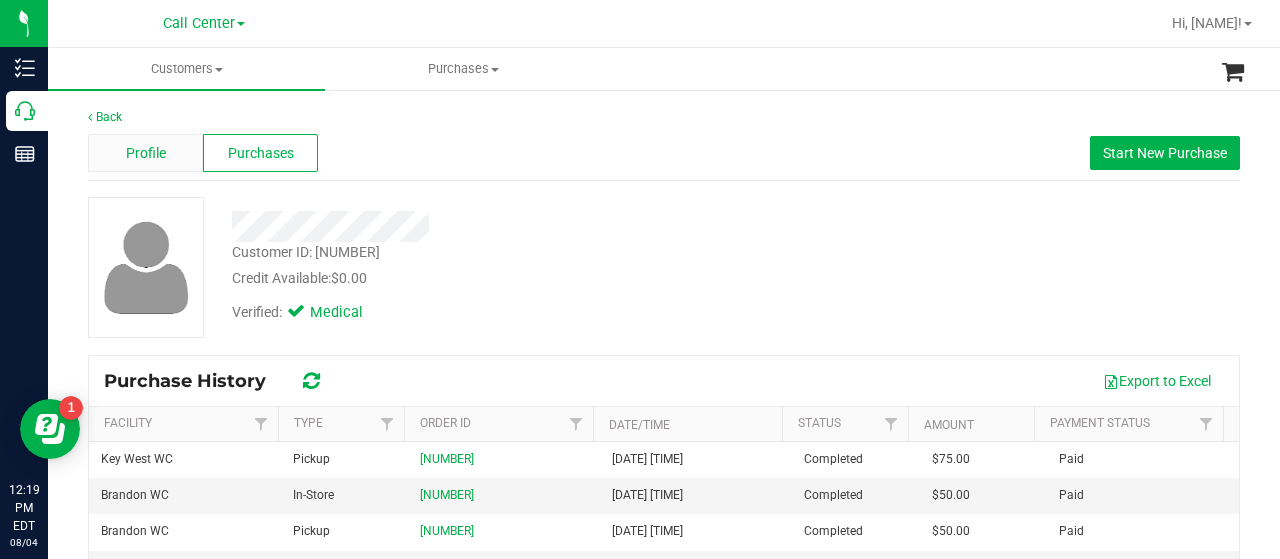 click on "Profile" at bounding box center [146, 153] 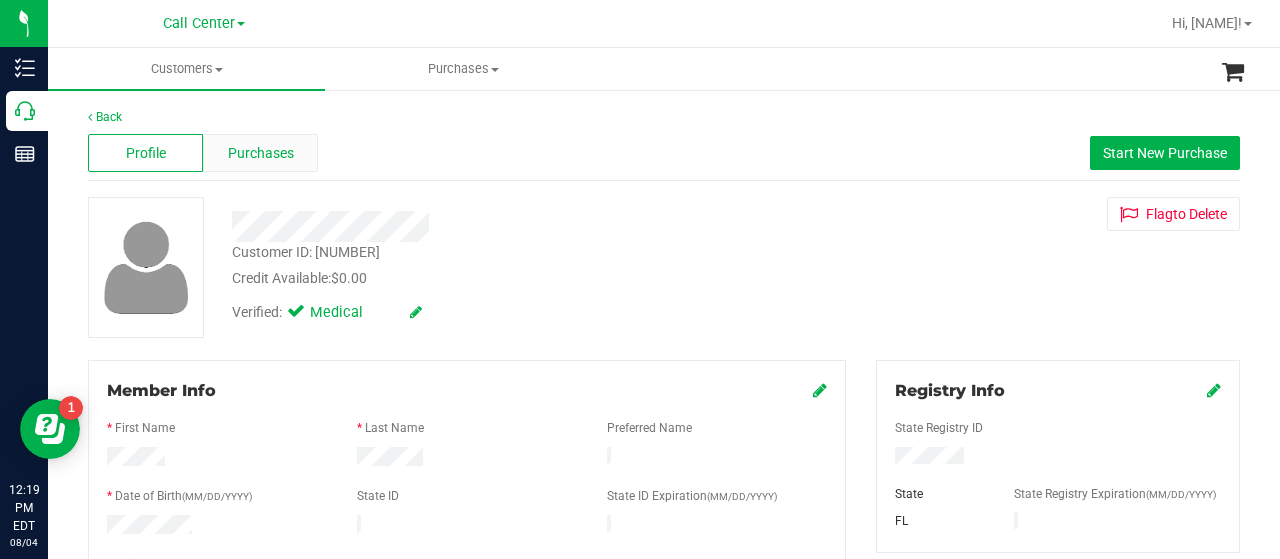click on "Purchases" at bounding box center (261, 153) 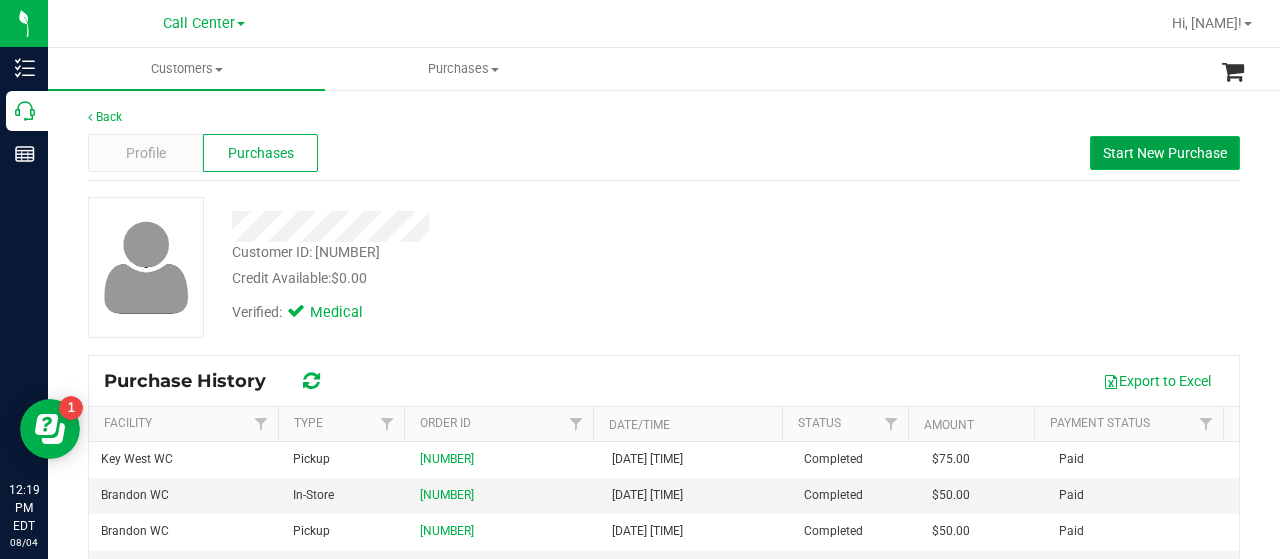 click on "Start New Purchase" at bounding box center [1165, 153] 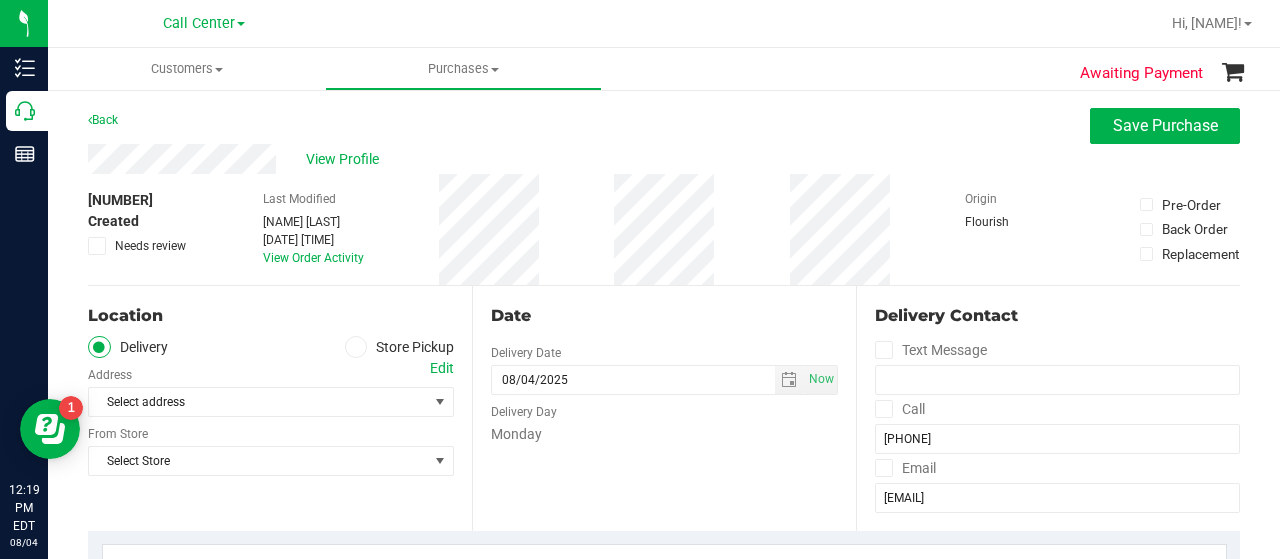 click on "Store Pickup" at bounding box center [400, 347] 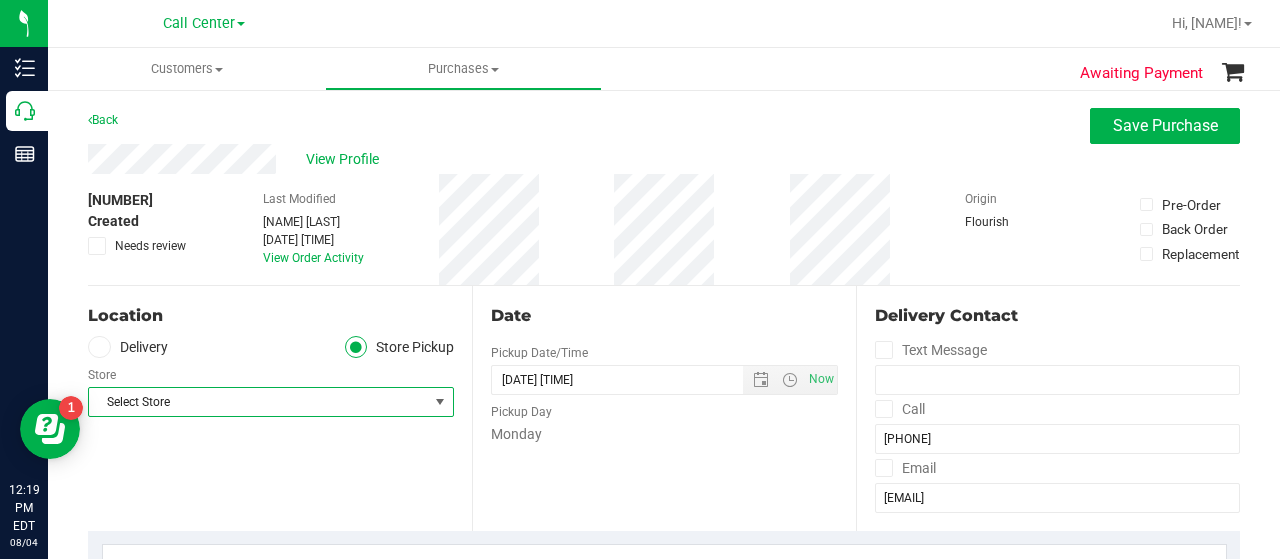 click at bounding box center [440, 402] 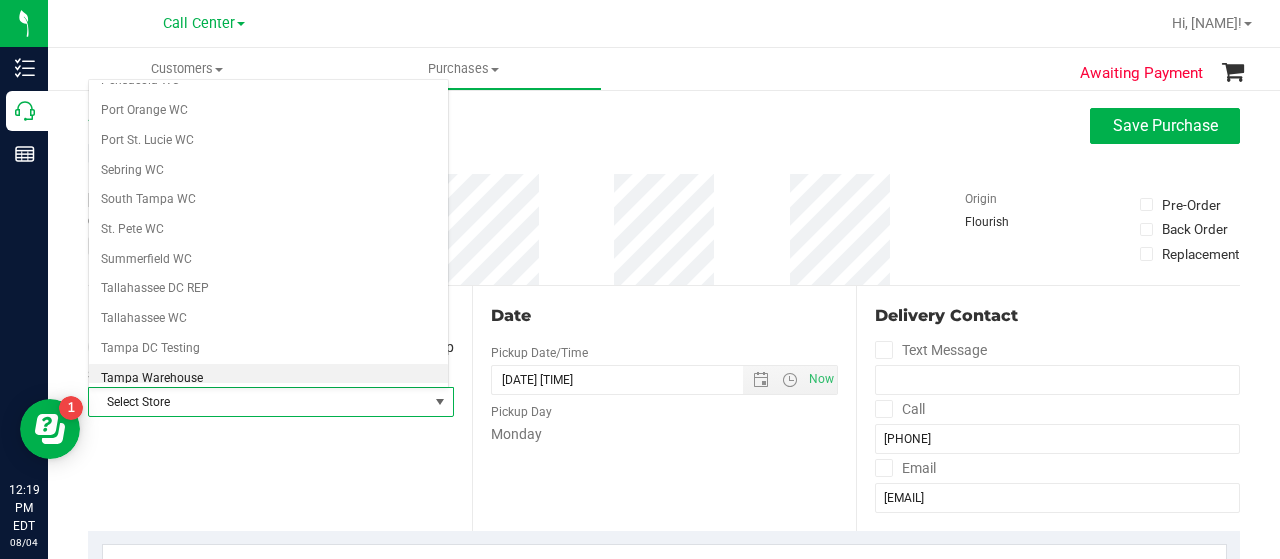 scroll, scrollTop: 1210, scrollLeft: 0, axis: vertical 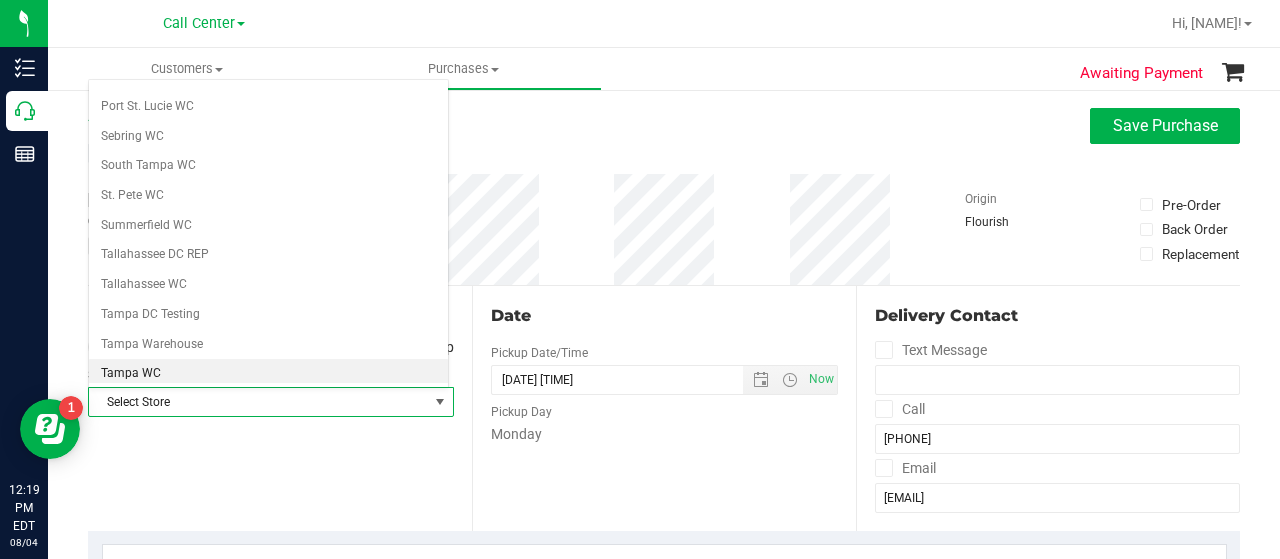 click on "Tampa WC" at bounding box center [268, 374] 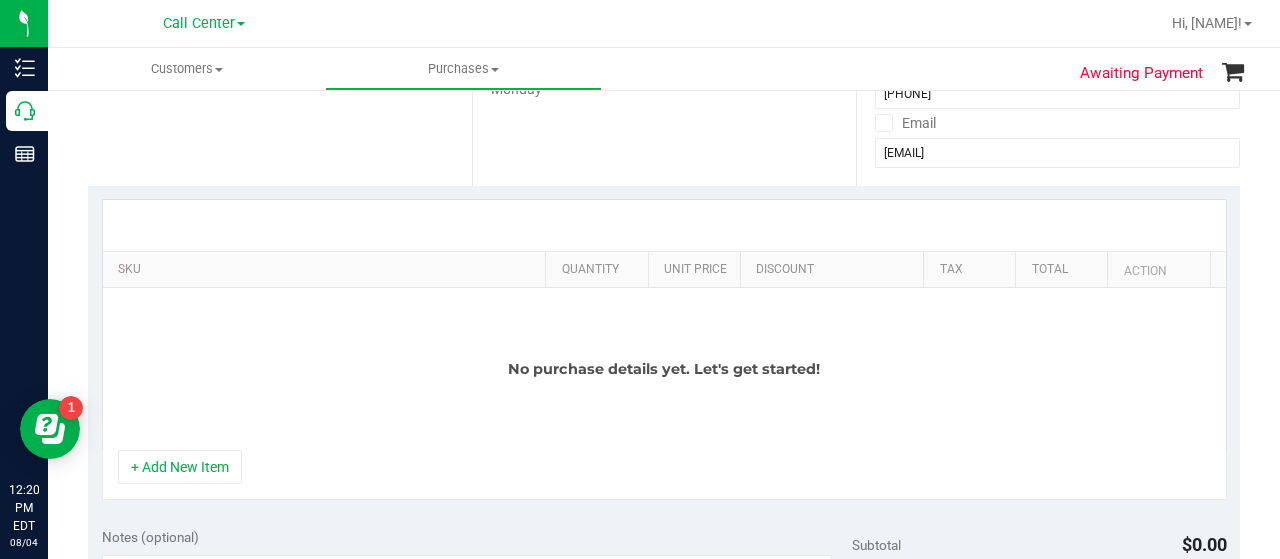 scroll, scrollTop: 346, scrollLeft: 0, axis: vertical 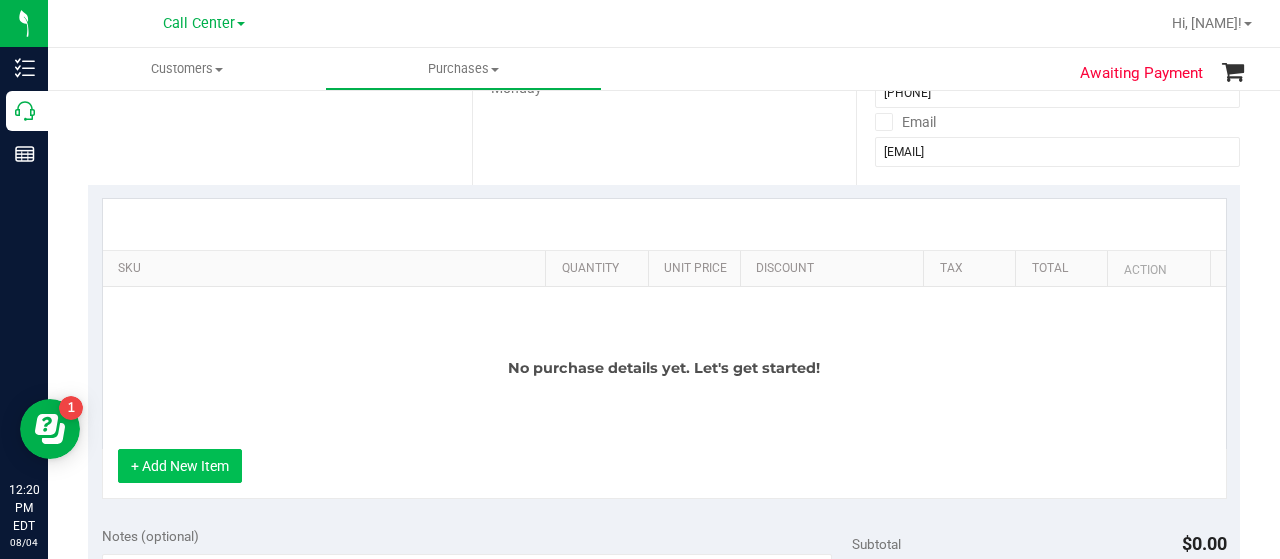 click on "+ Add New Item" at bounding box center [180, 466] 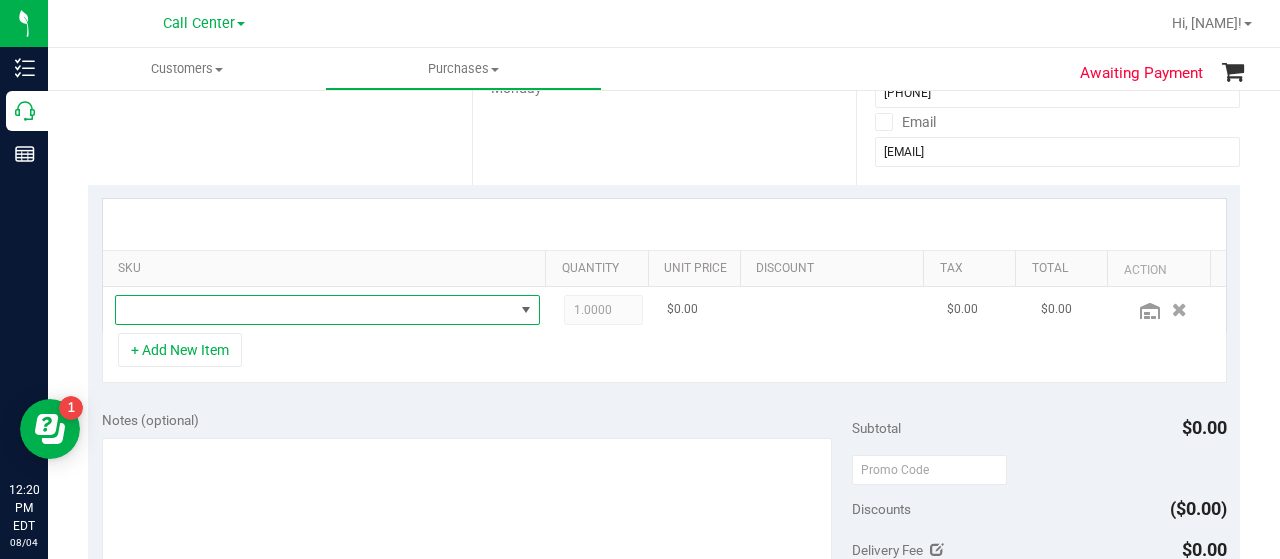 click at bounding box center [315, 310] 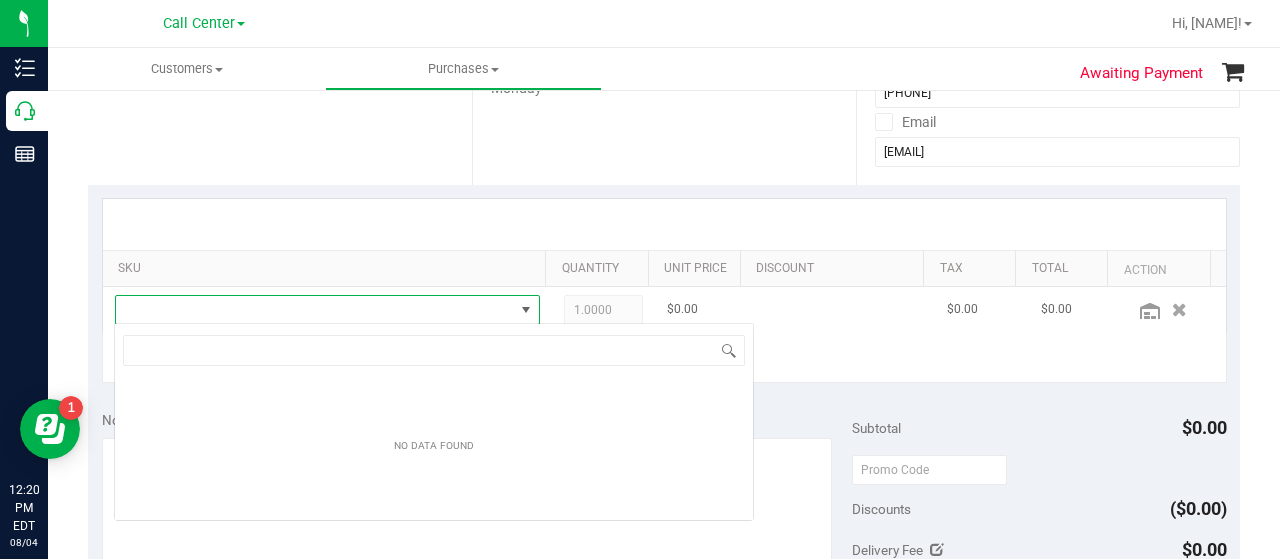 scroll, scrollTop: 99970, scrollLeft: 99586, axis: both 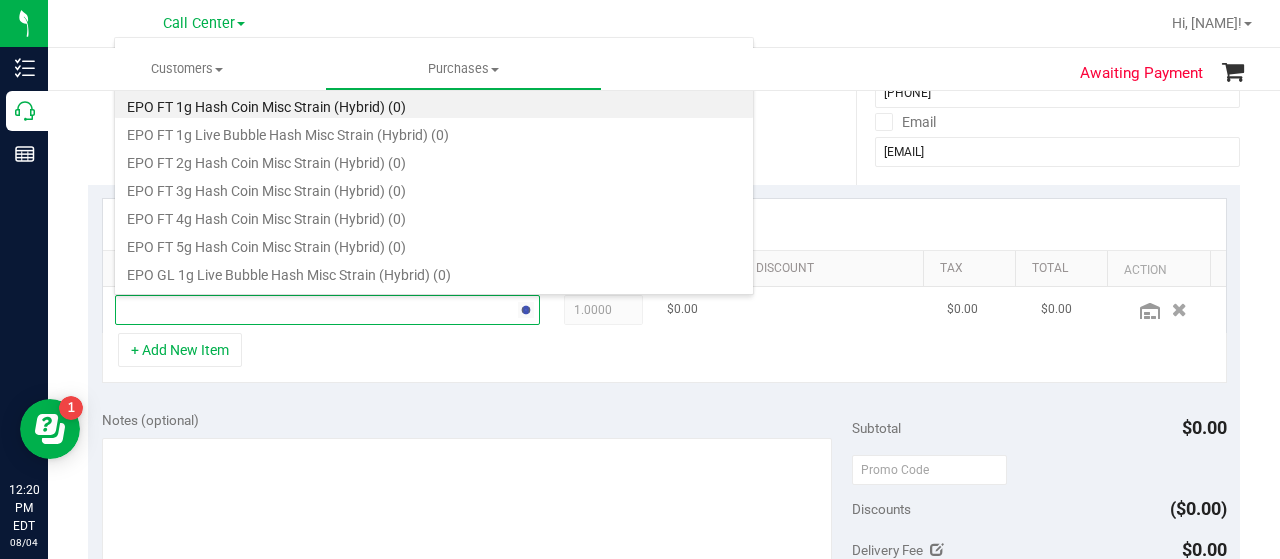 type on "hash coin" 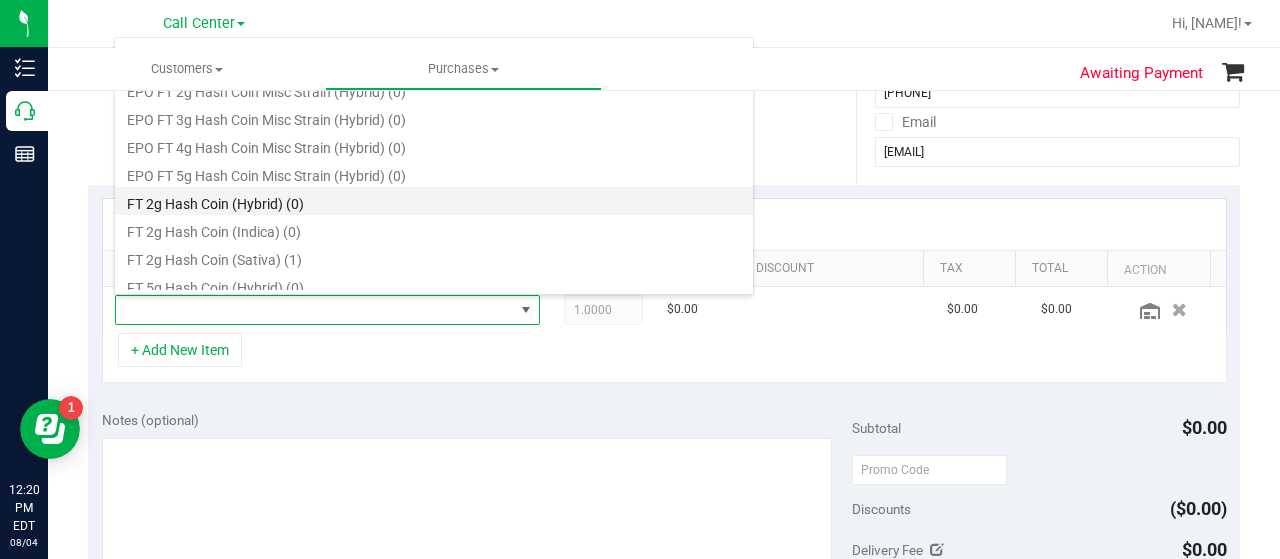 scroll, scrollTop: 64, scrollLeft: 0, axis: vertical 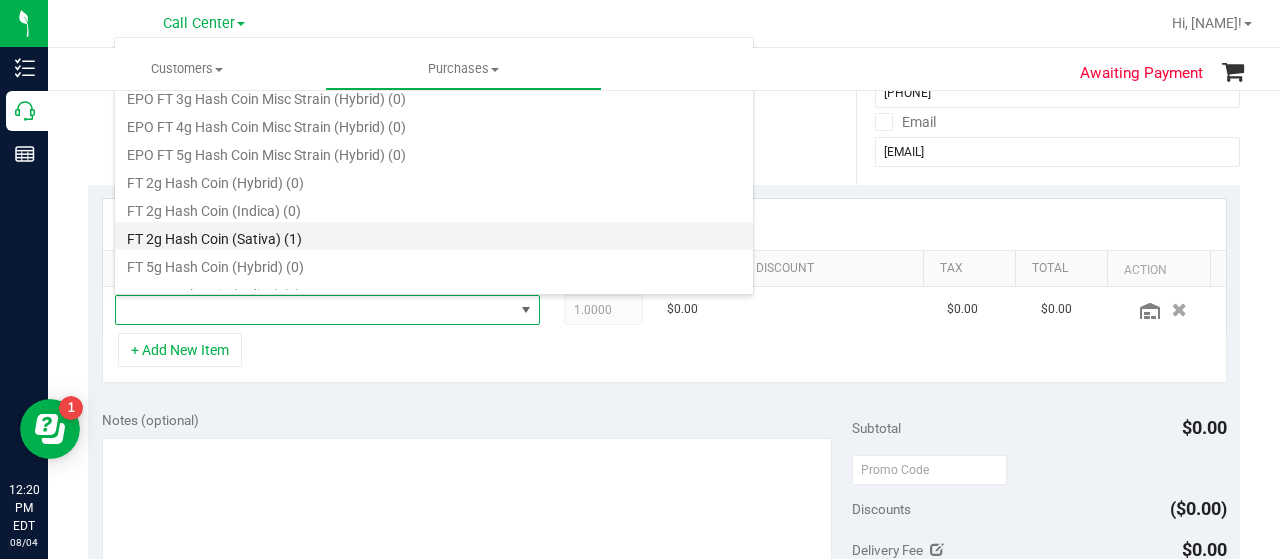click on "FT 2g Hash Coin (Sativa) (1)" at bounding box center [434, 236] 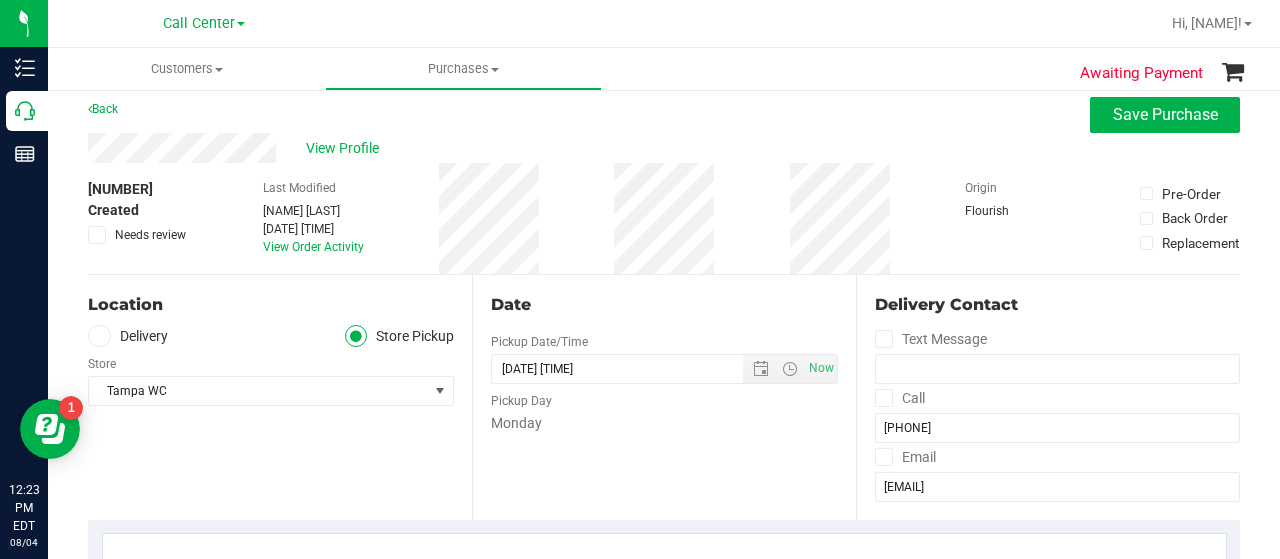 scroll, scrollTop: 10, scrollLeft: 0, axis: vertical 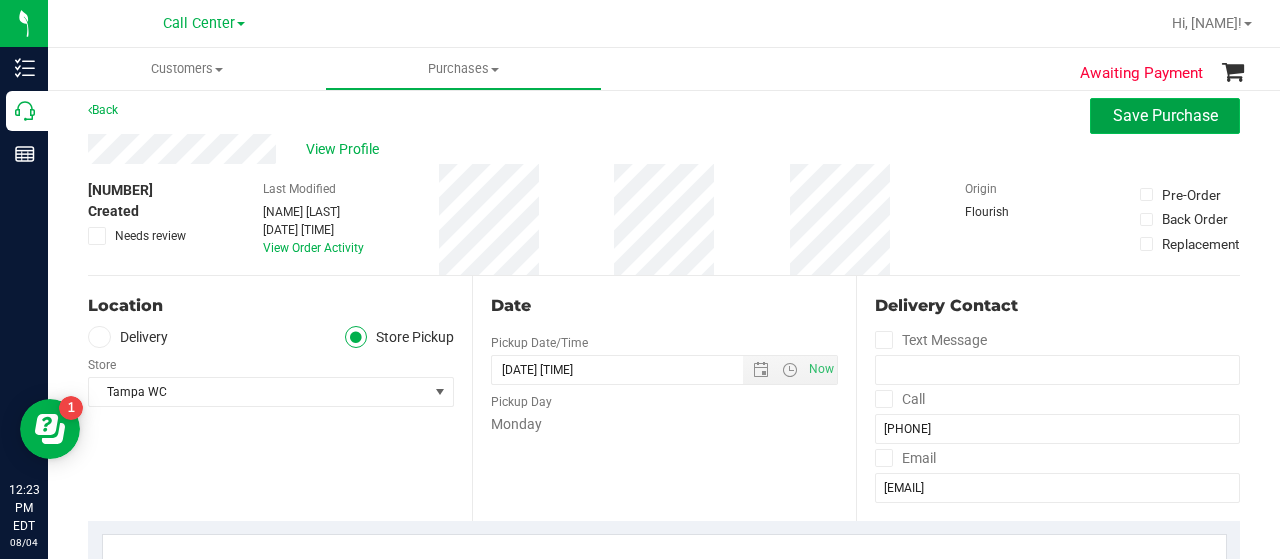 click on "Save Purchase" at bounding box center (1165, 115) 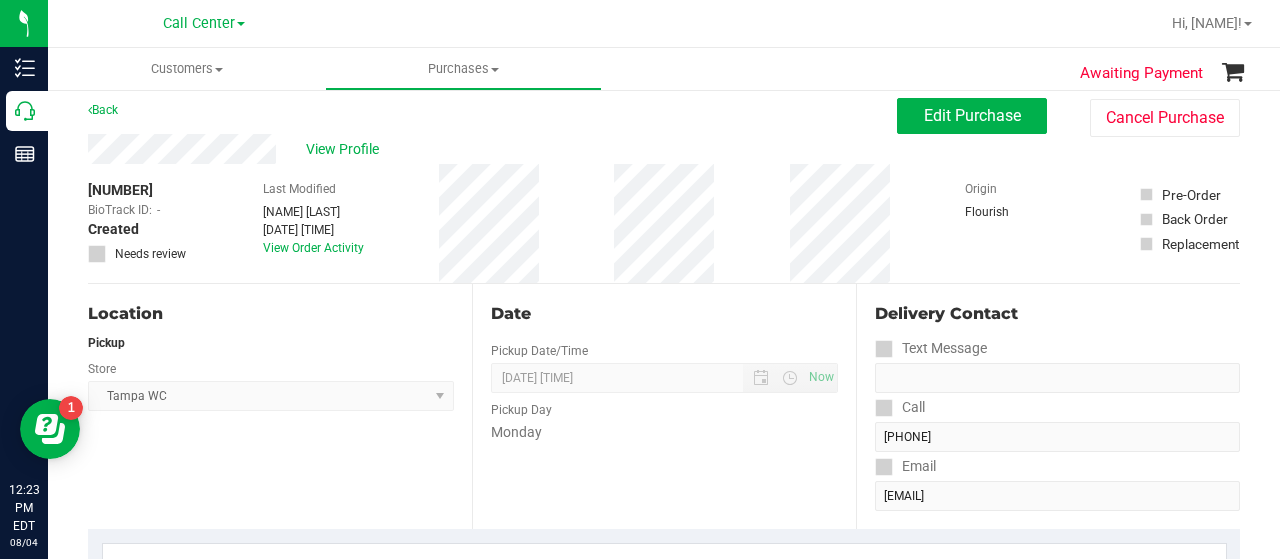 click on "Call" at bounding box center [1057, 407] 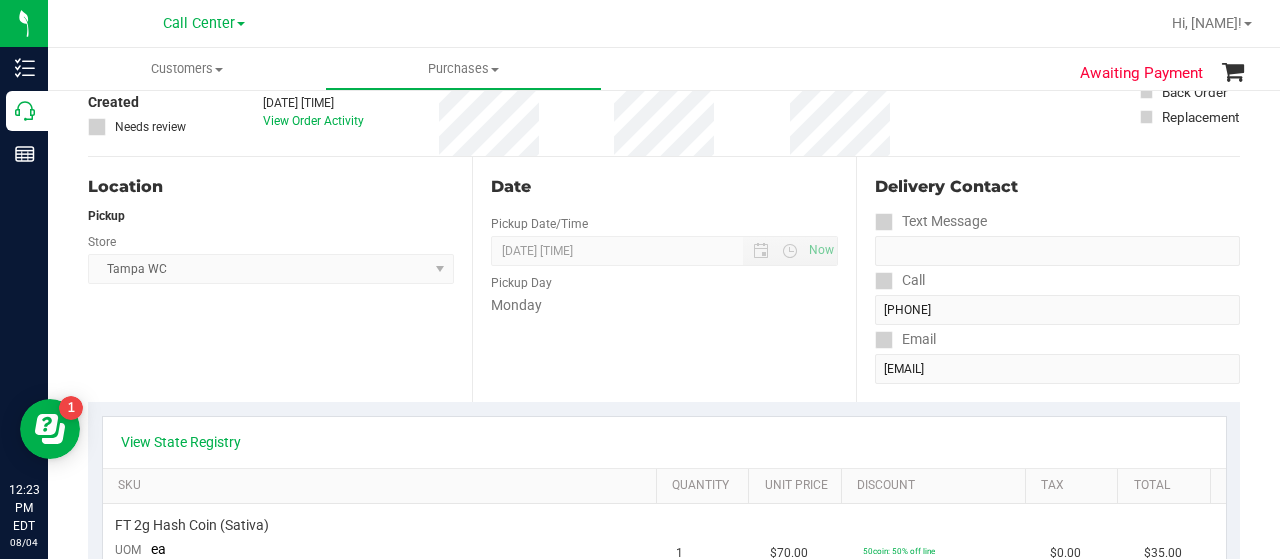 scroll, scrollTop: 144, scrollLeft: 0, axis: vertical 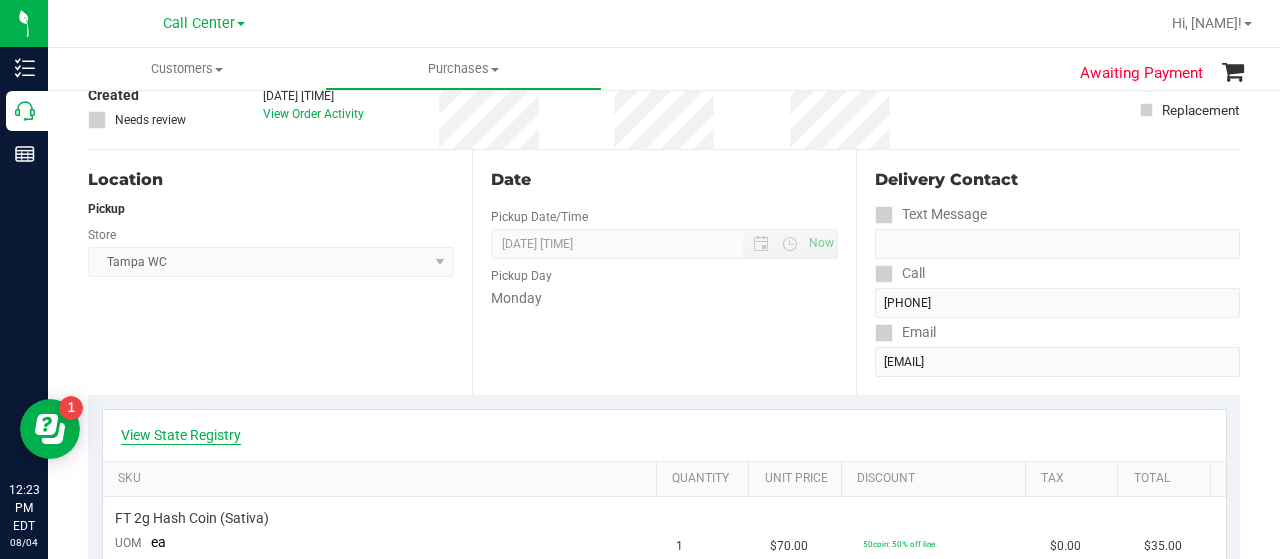 click on "View State Registry" at bounding box center (181, 435) 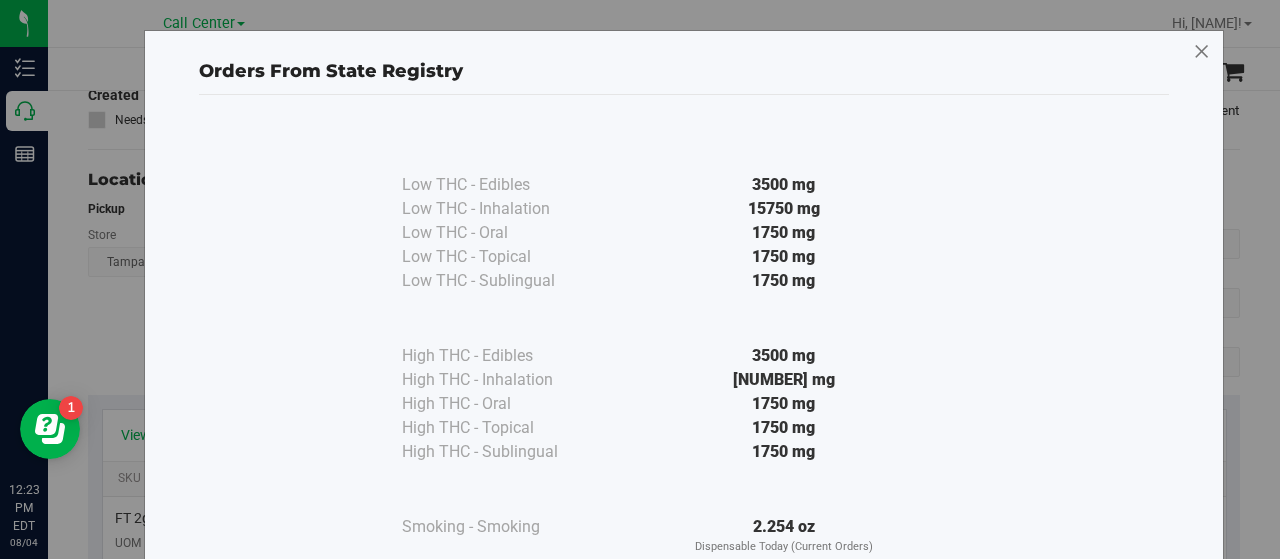 click at bounding box center [1202, 52] 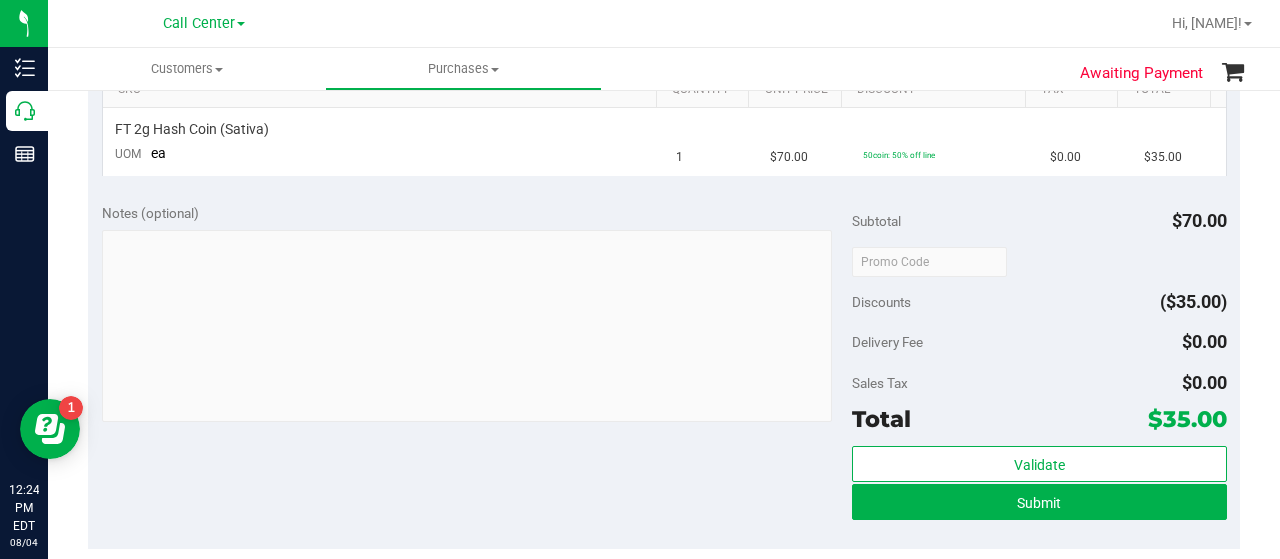 scroll, scrollTop: 532, scrollLeft: 0, axis: vertical 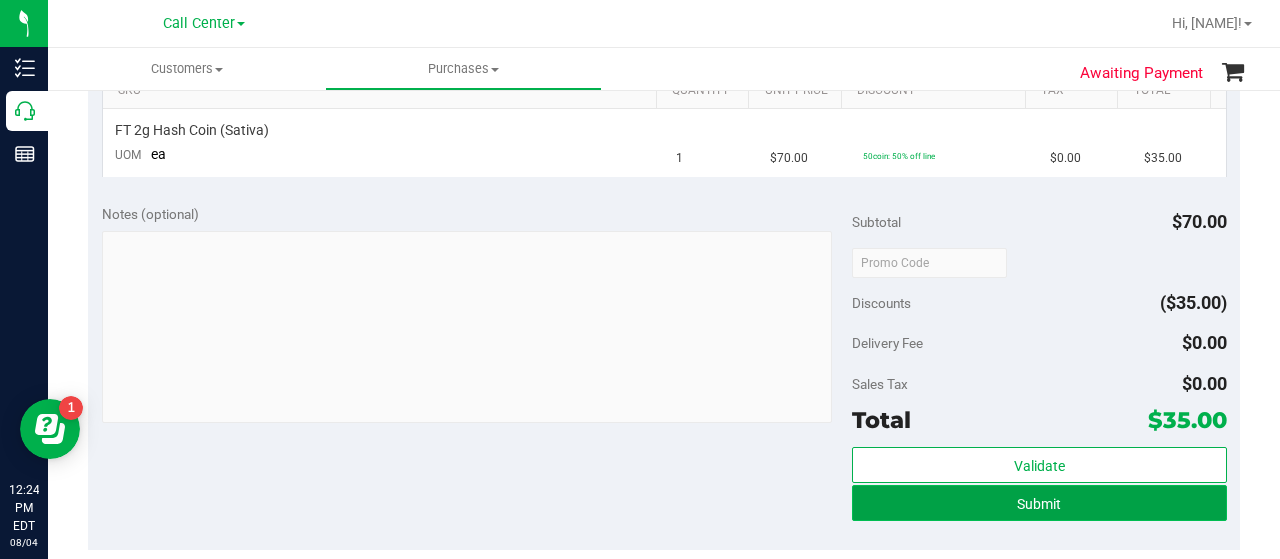 click on "Submit" at bounding box center (1039, 503) 